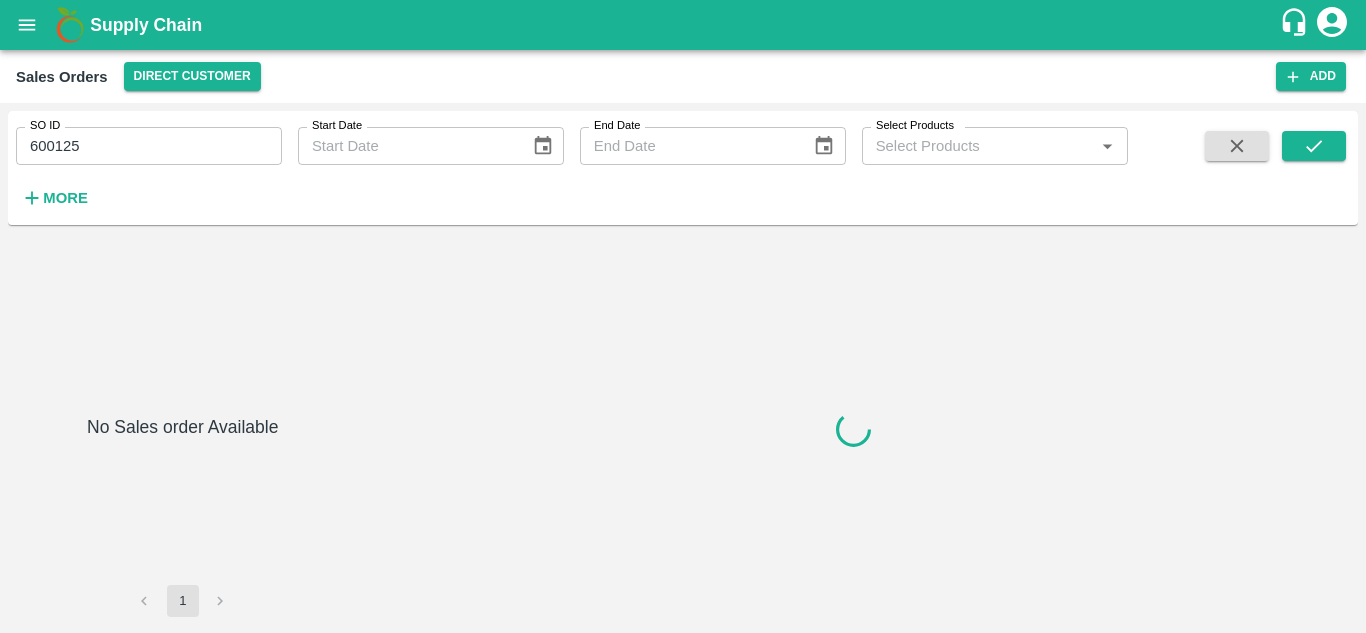scroll, scrollTop: 0, scrollLeft: 0, axis: both 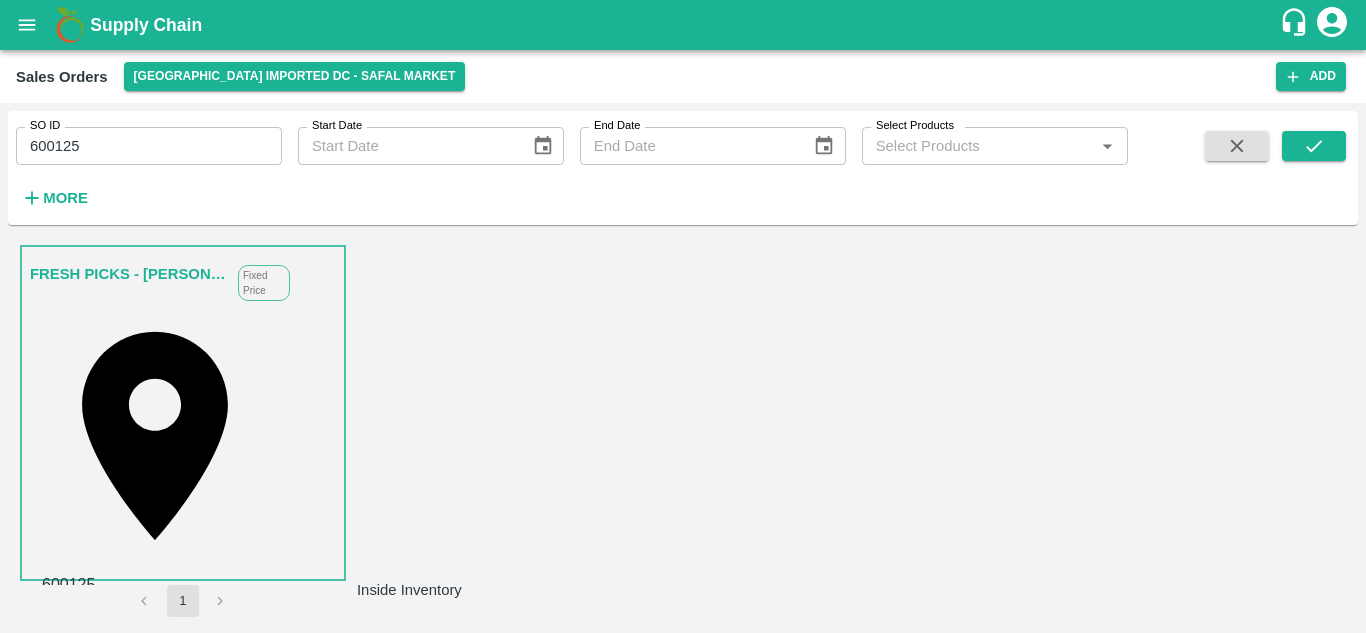 click on "Apple Royal Gala USA" at bounding box center [156, 4097] 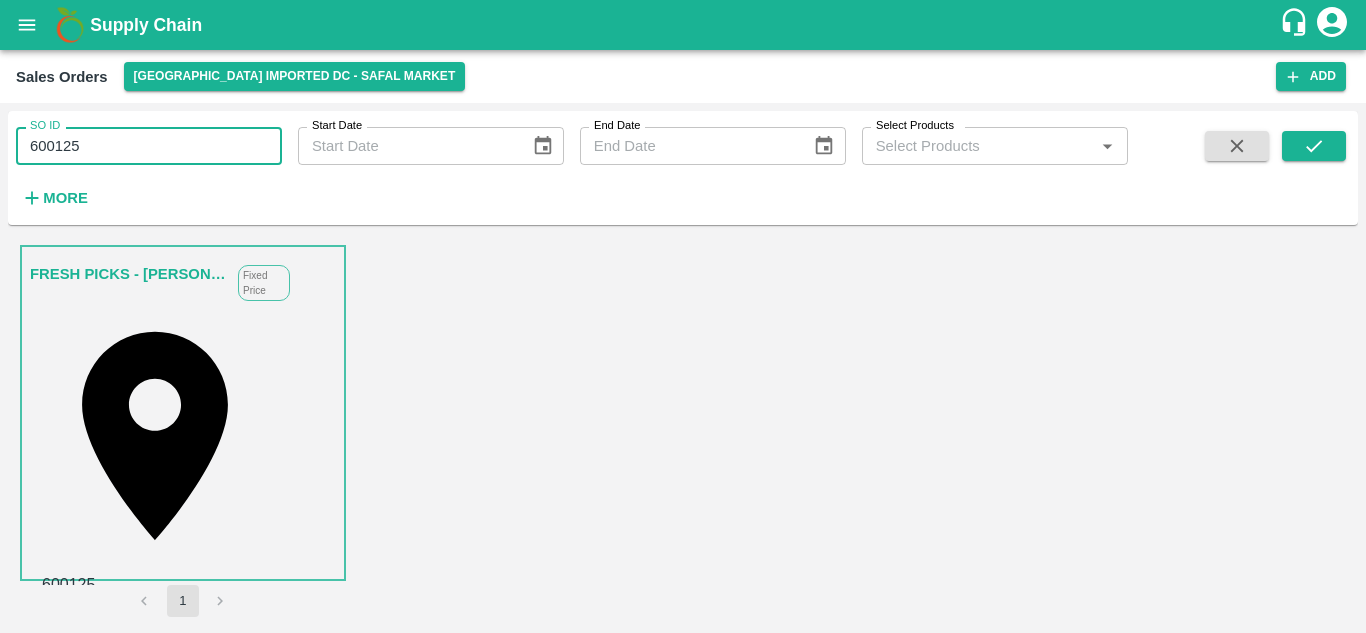 click on "600125" at bounding box center [149, 146] 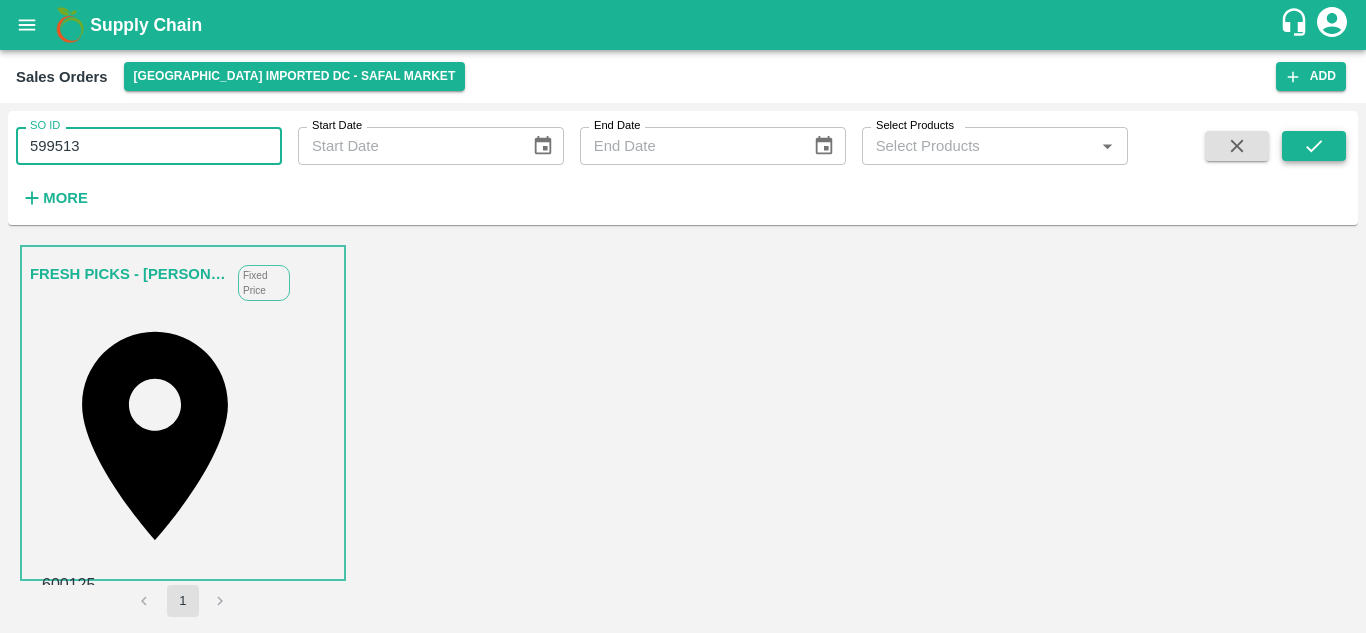 type on "599513" 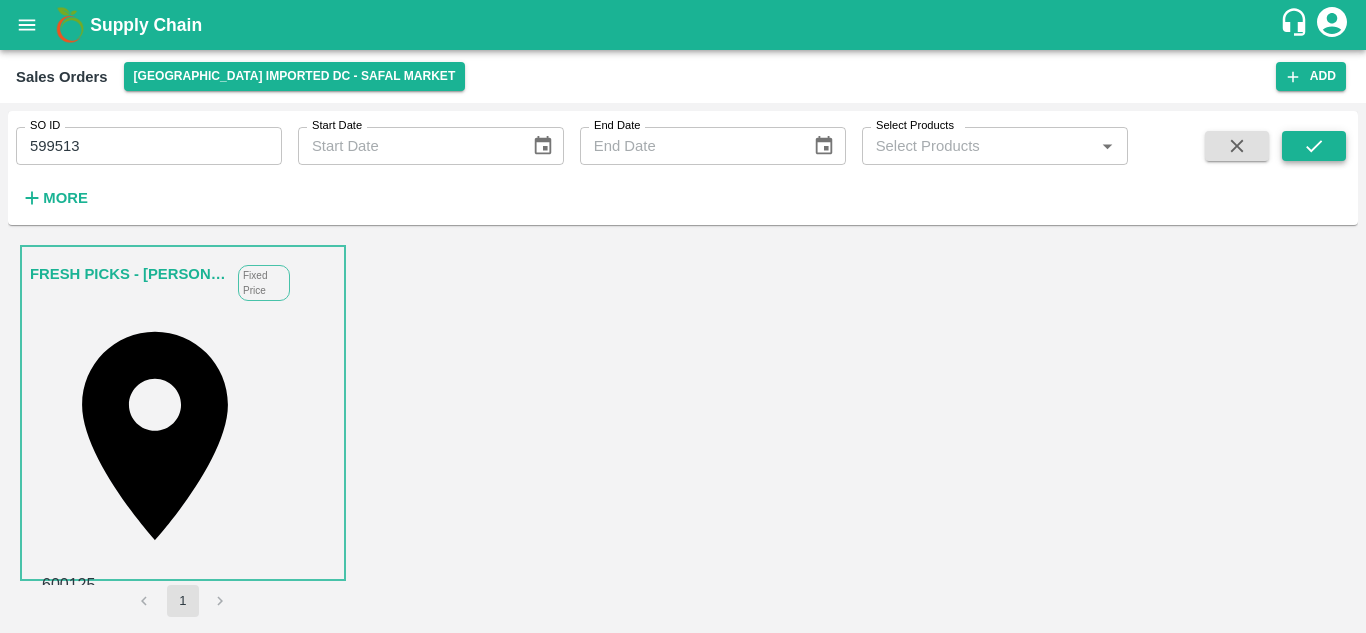click at bounding box center [1314, 146] 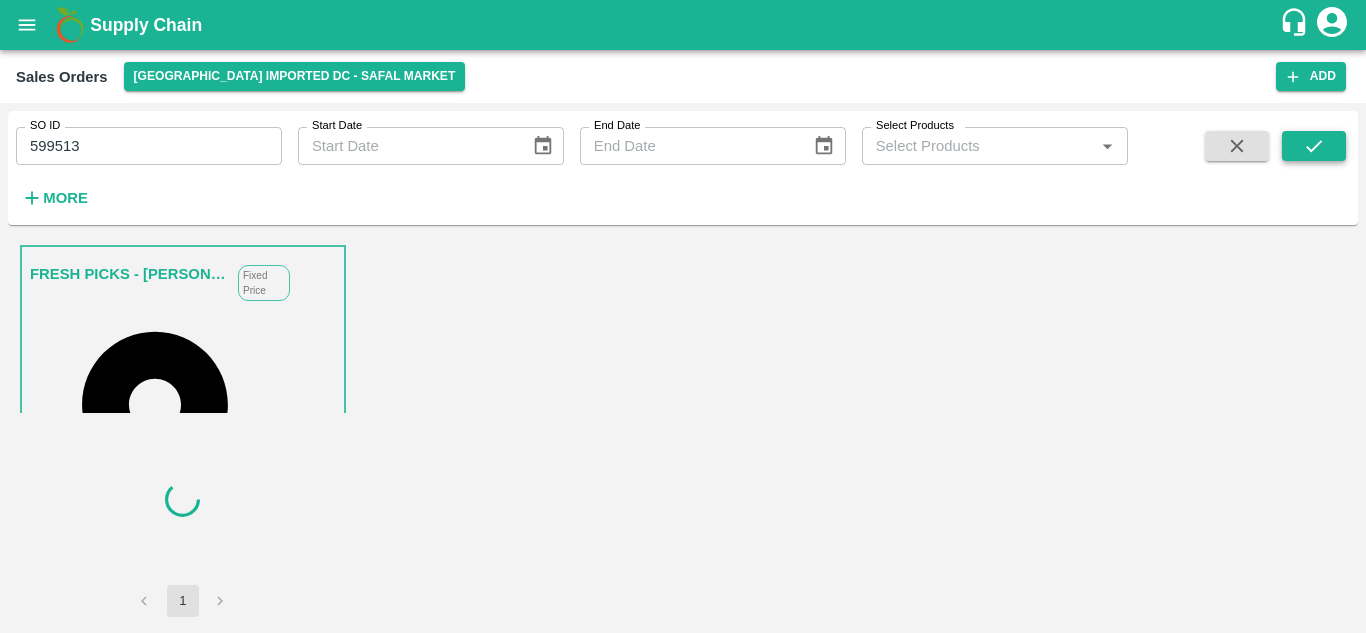 scroll, scrollTop: 0, scrollLeft: 0, axis: both 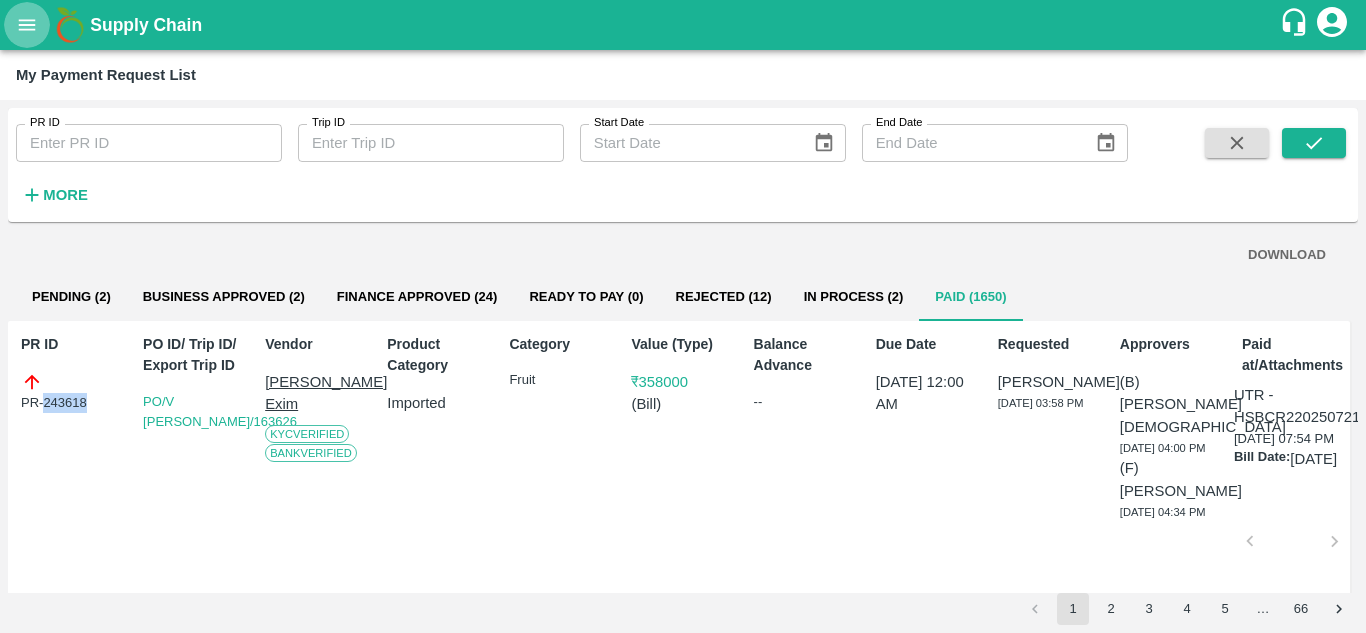 click 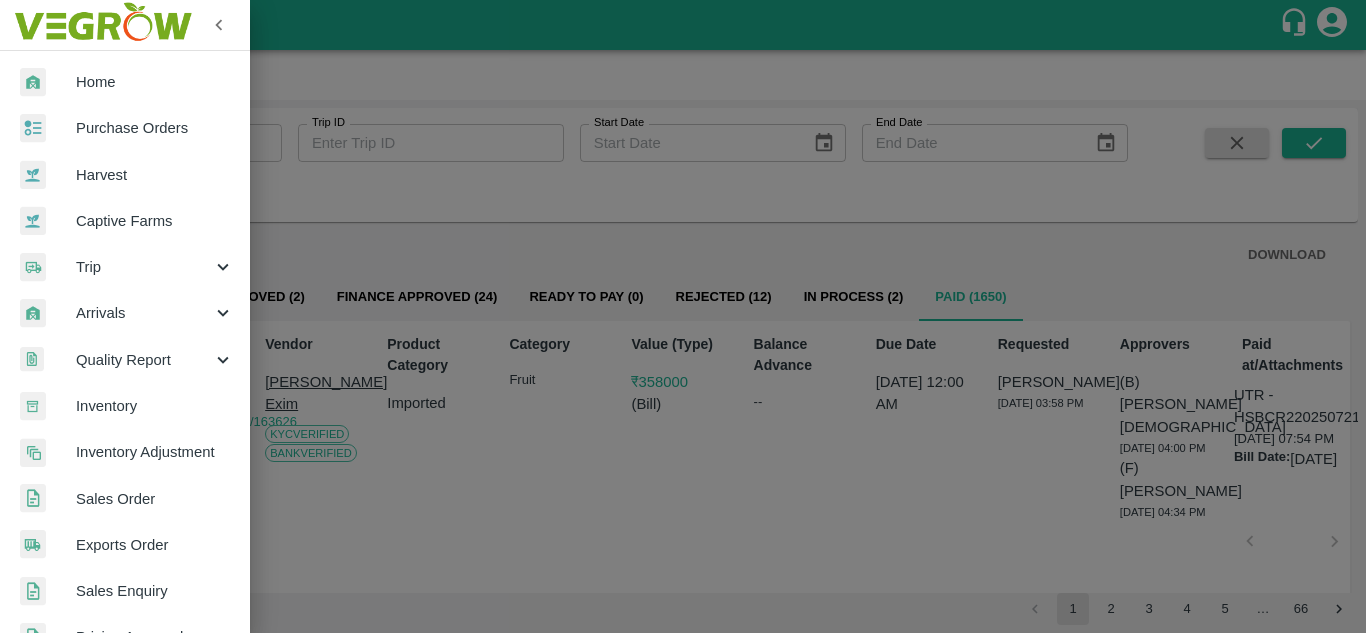 click at bounding box center (48, 128) 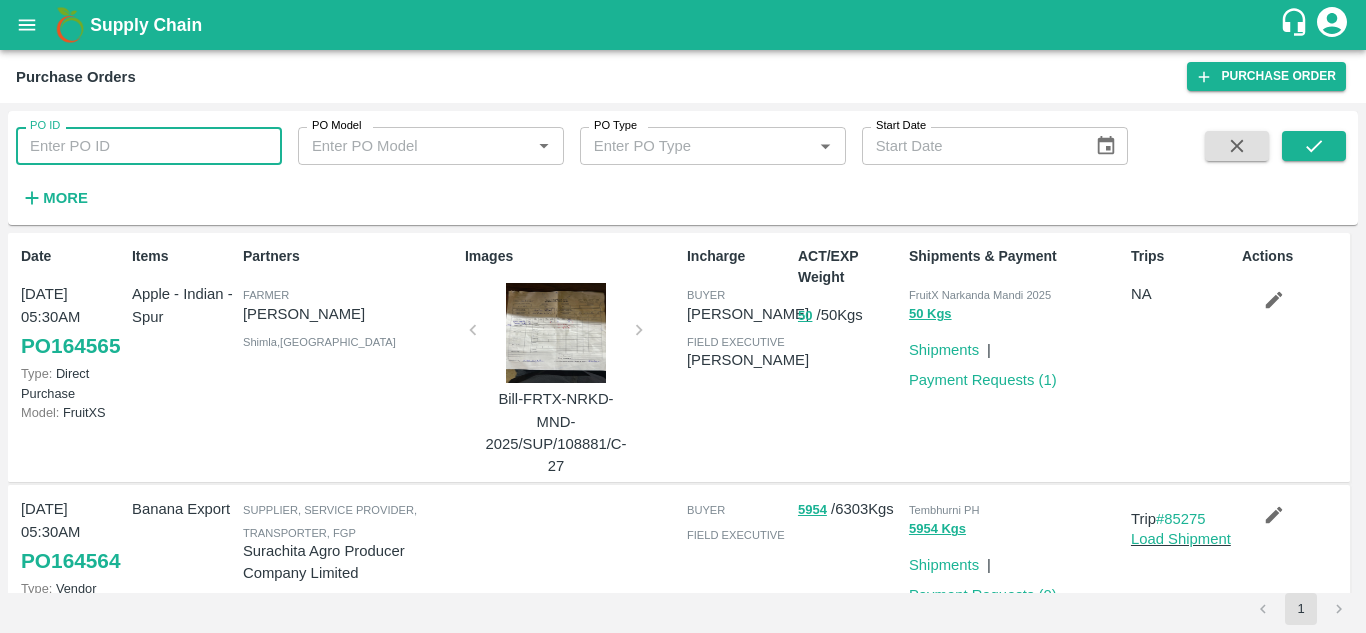 click on "PO ID" at bounding box center [149, 146] 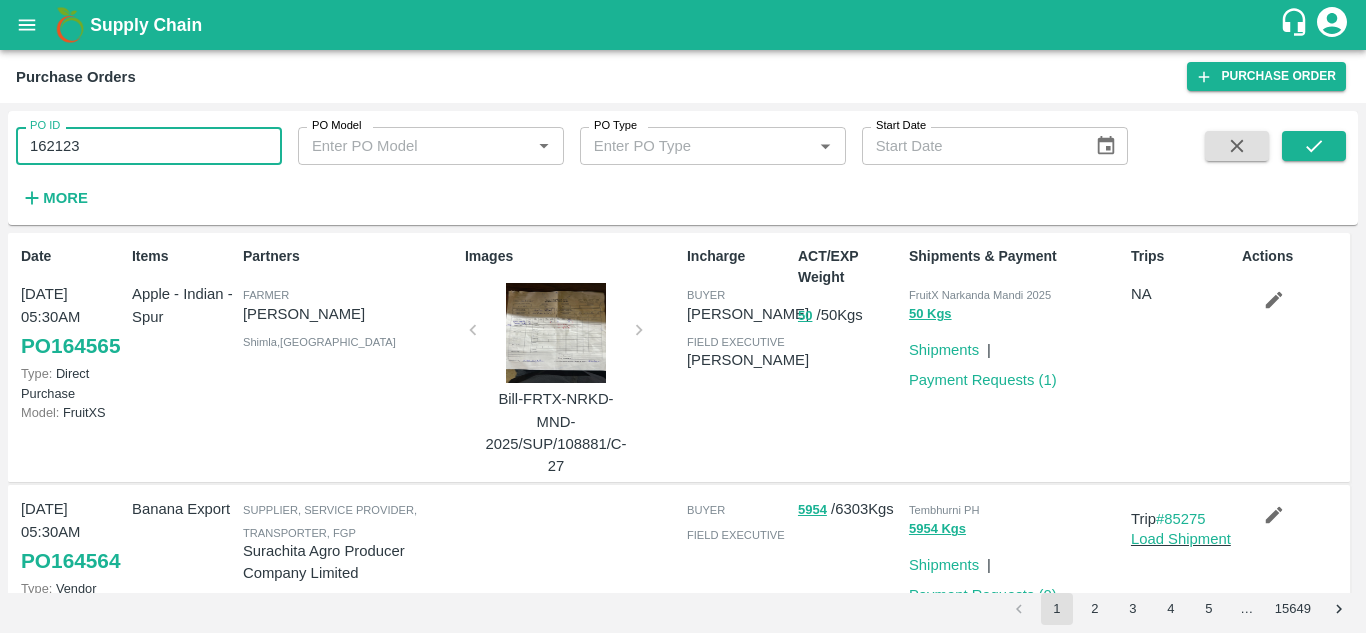 type on "162123" 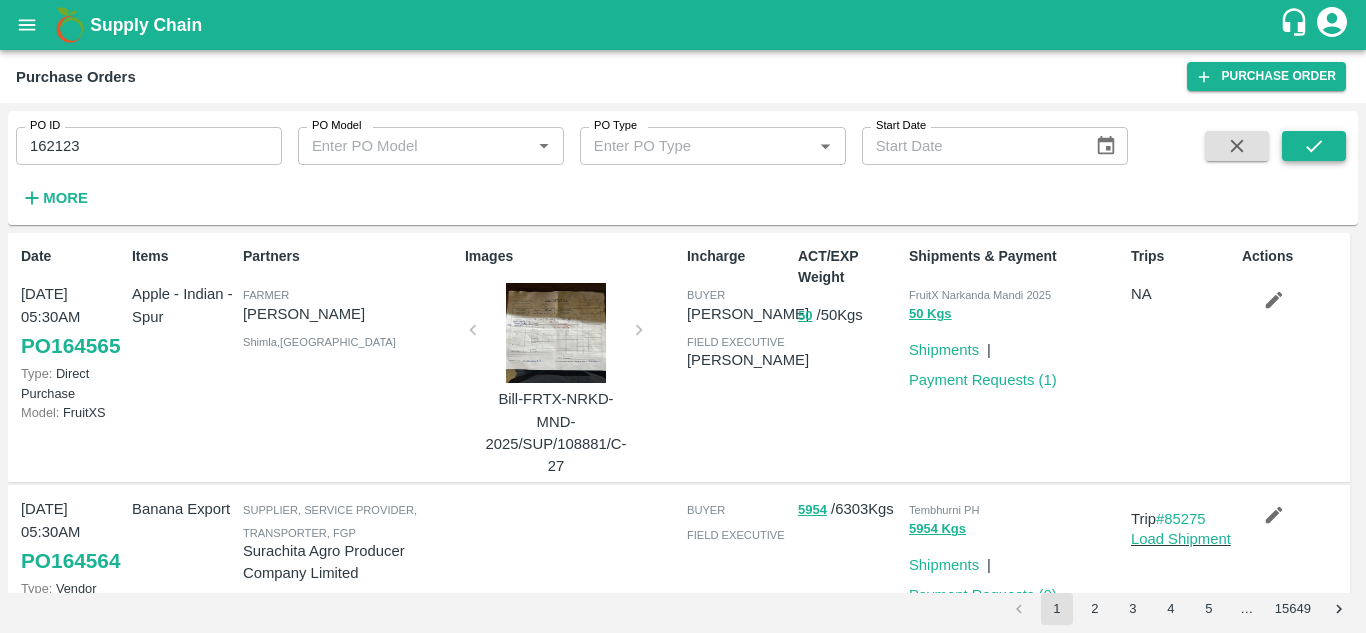 drag, startPoint x: 1321, startPoint y: 162, endPoint x: 1315, endPoint y: 148, distance: 15.231546 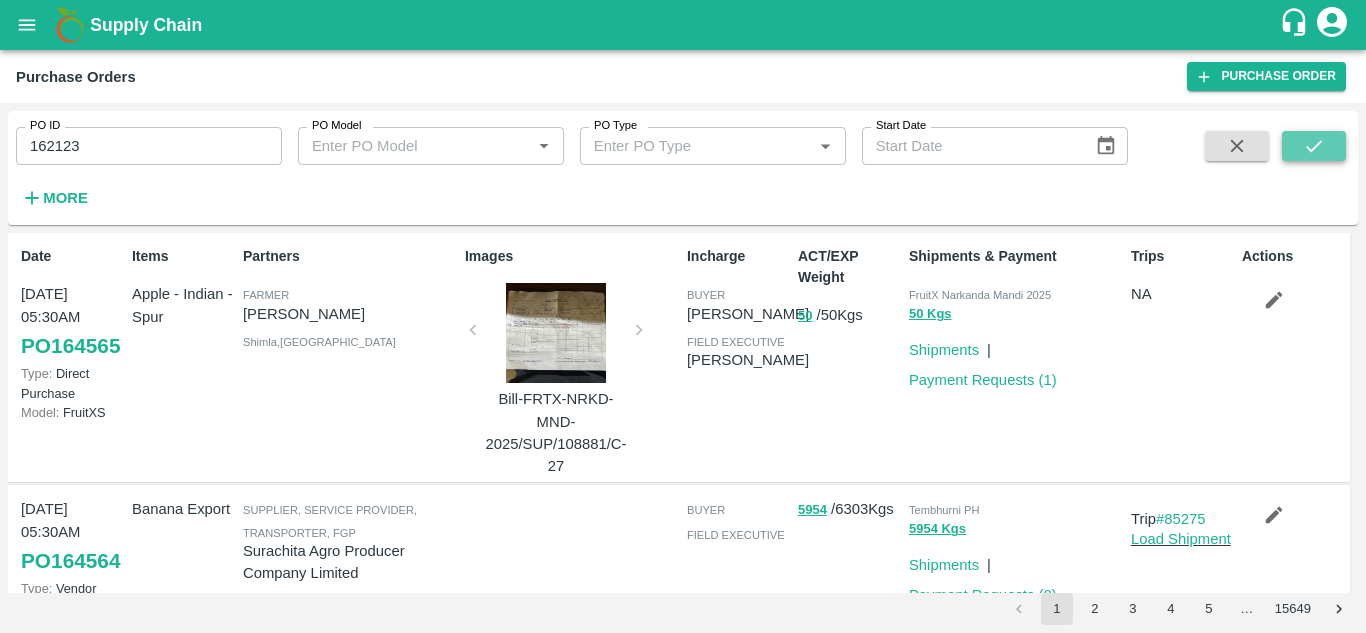 click 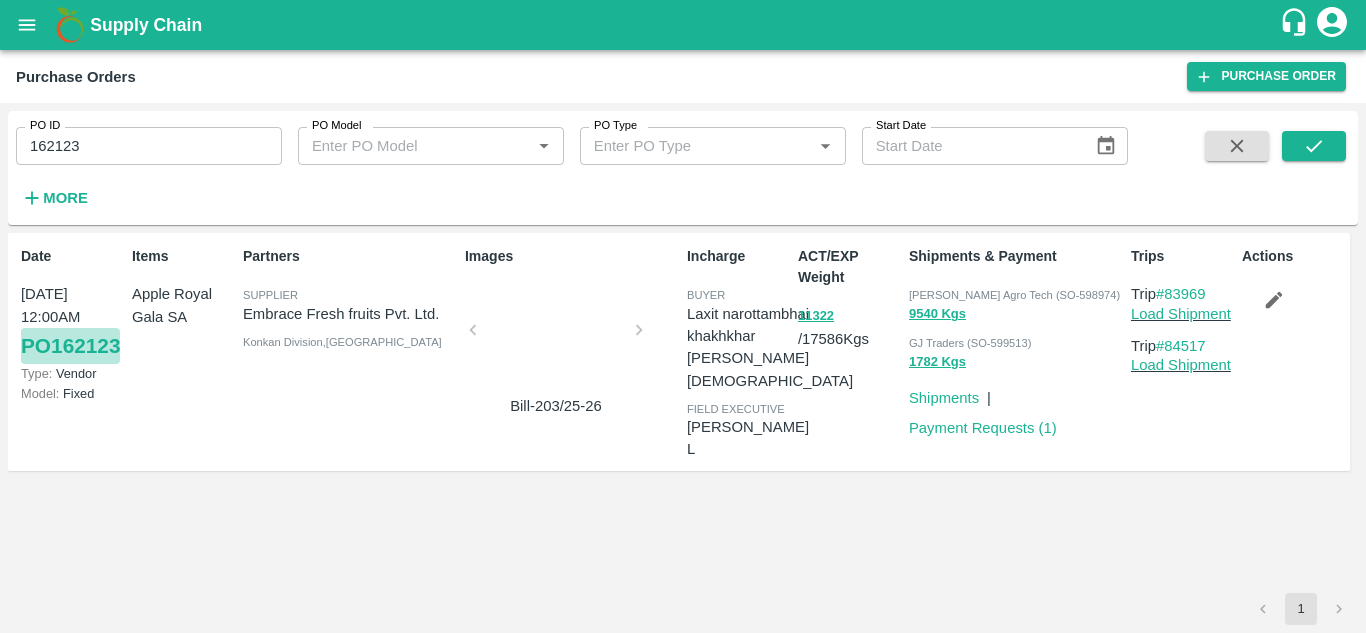 click on "PO  162123" at bounding box center (70, 346) 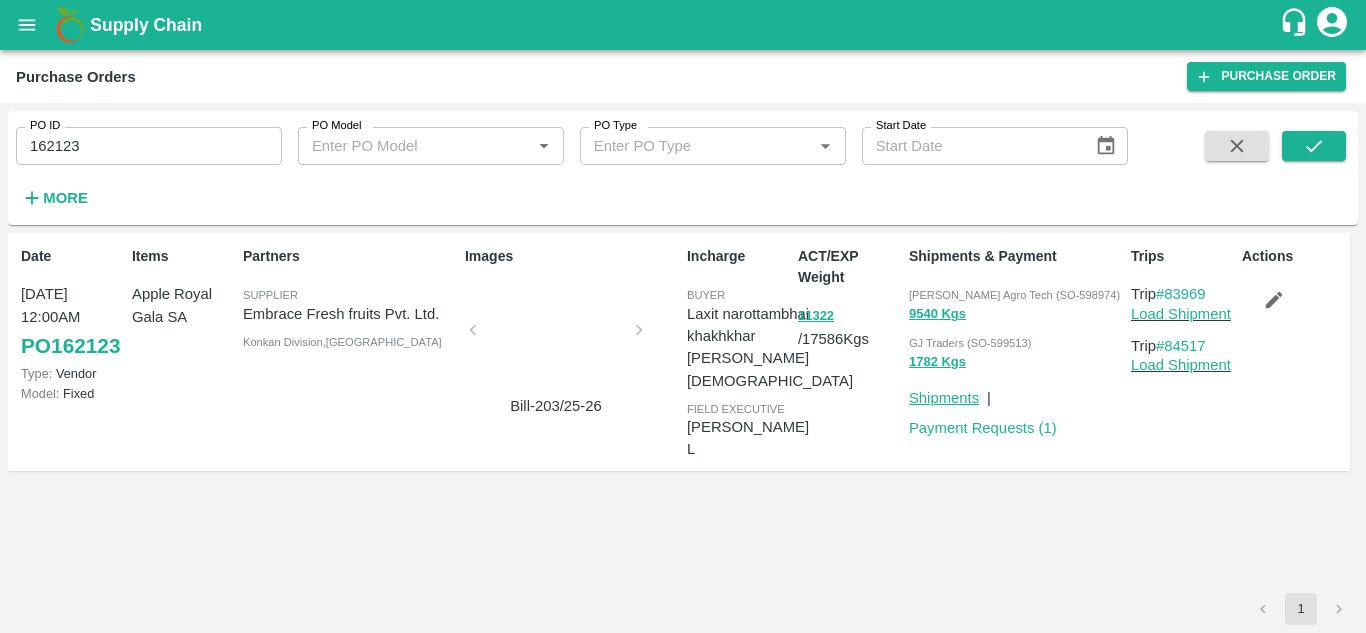 click on "Shipments" at bounding box center [944, 398] 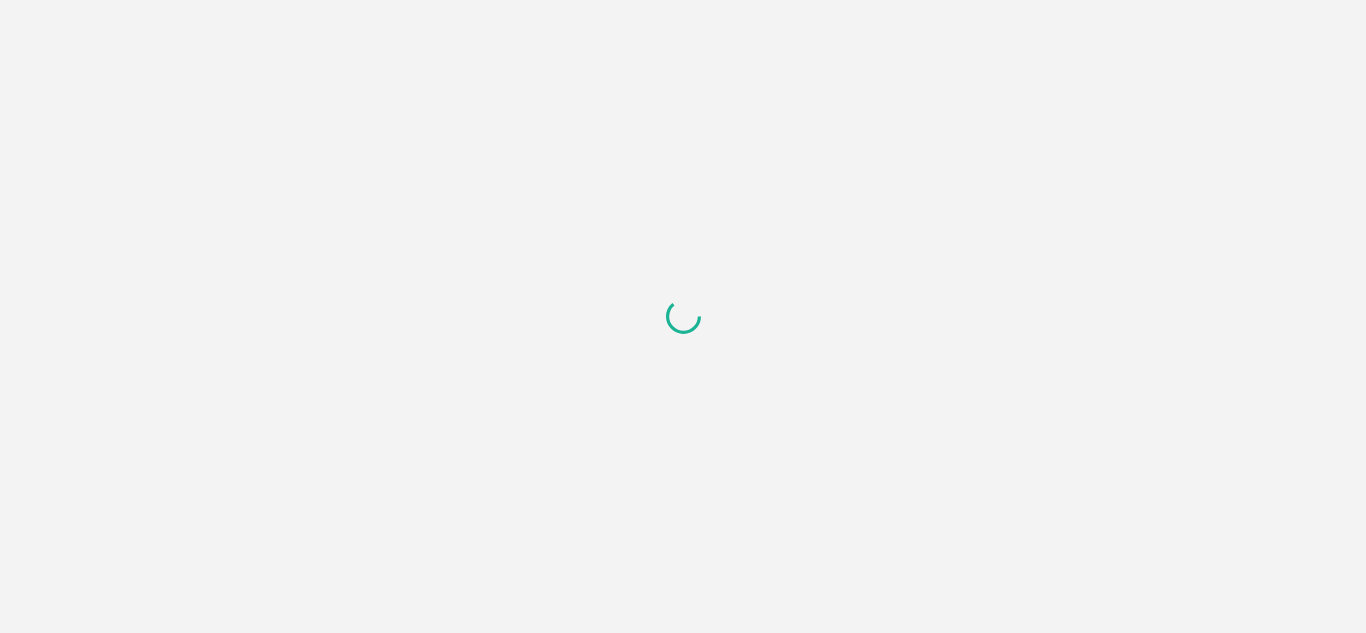 scroll, scrollTop: 0, scrollLeft: 0, axis: both 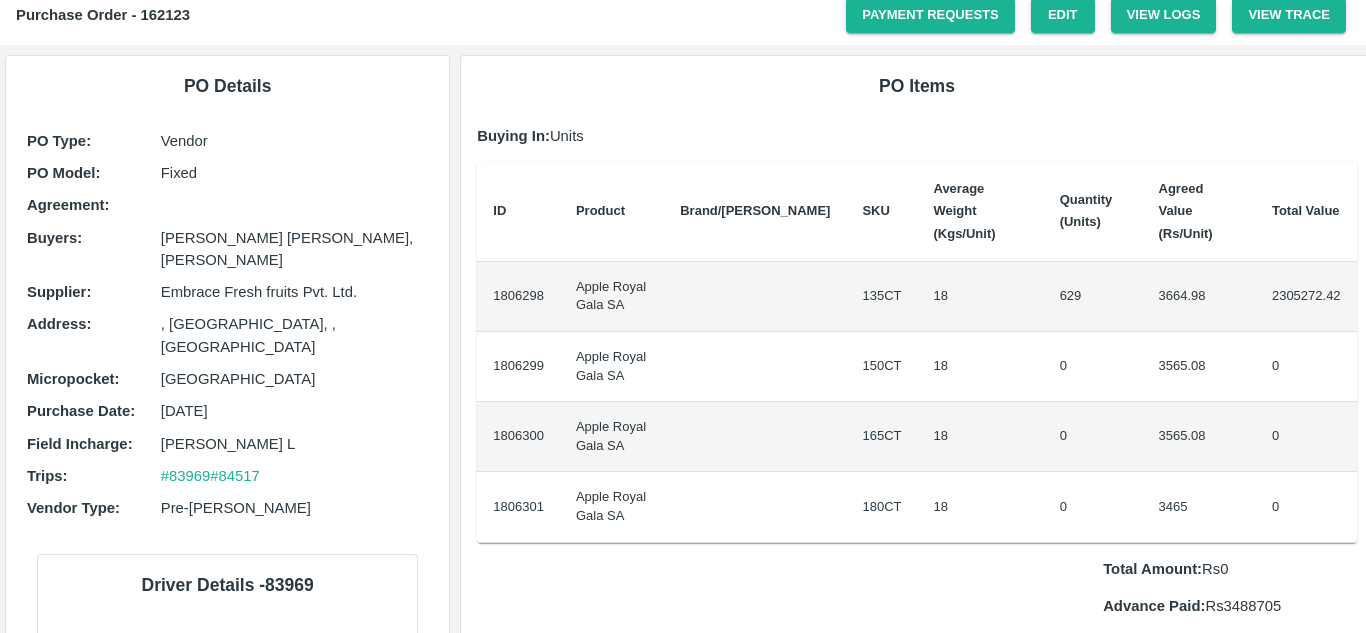 click on "3465" at bounding box center (1199, 507) 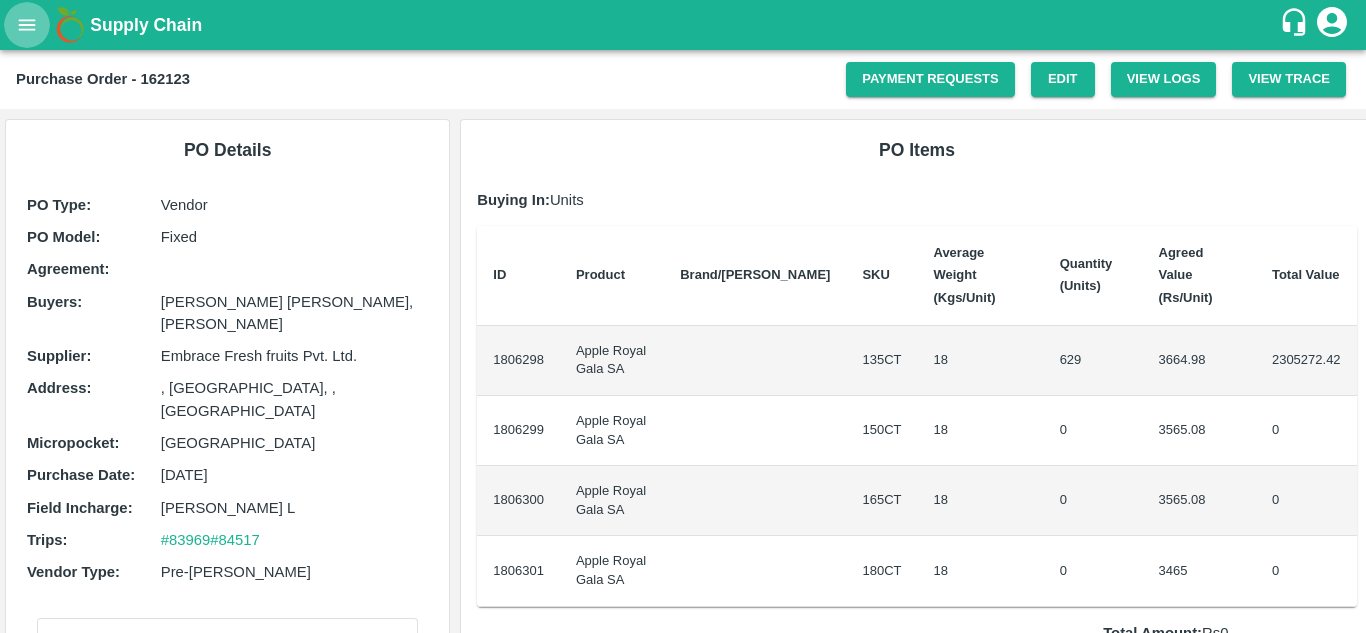 click 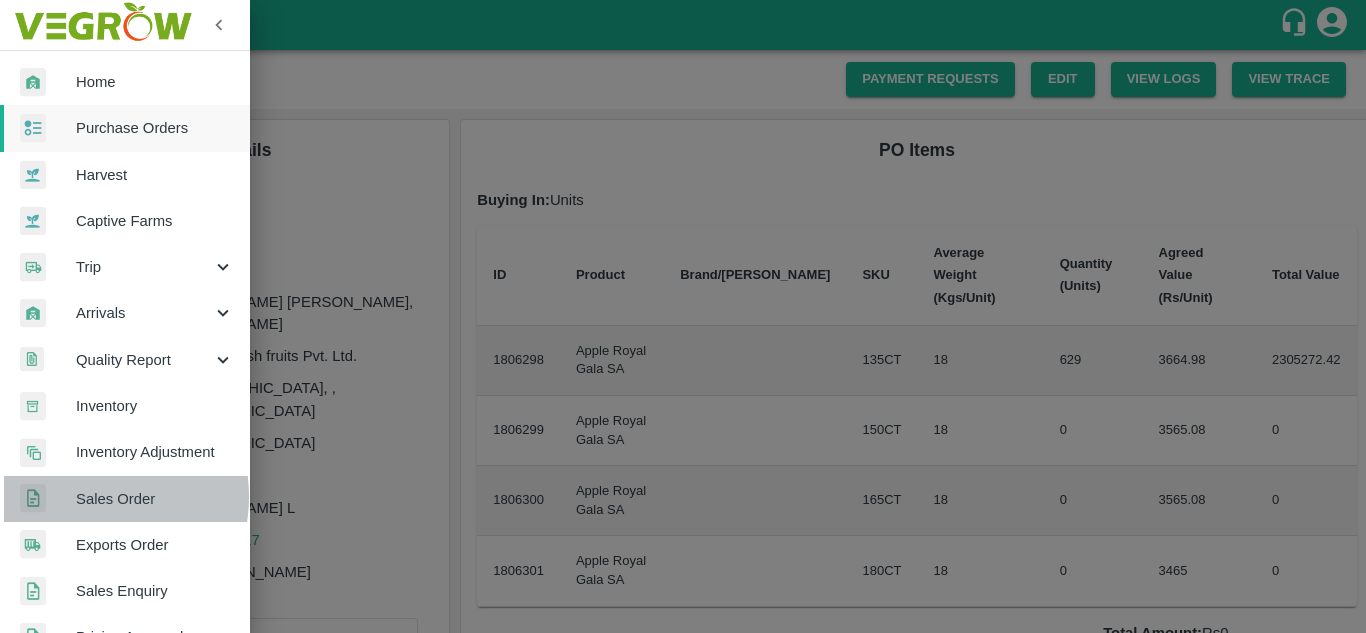 click on "Sales Order" at bounding box center [155, 499] 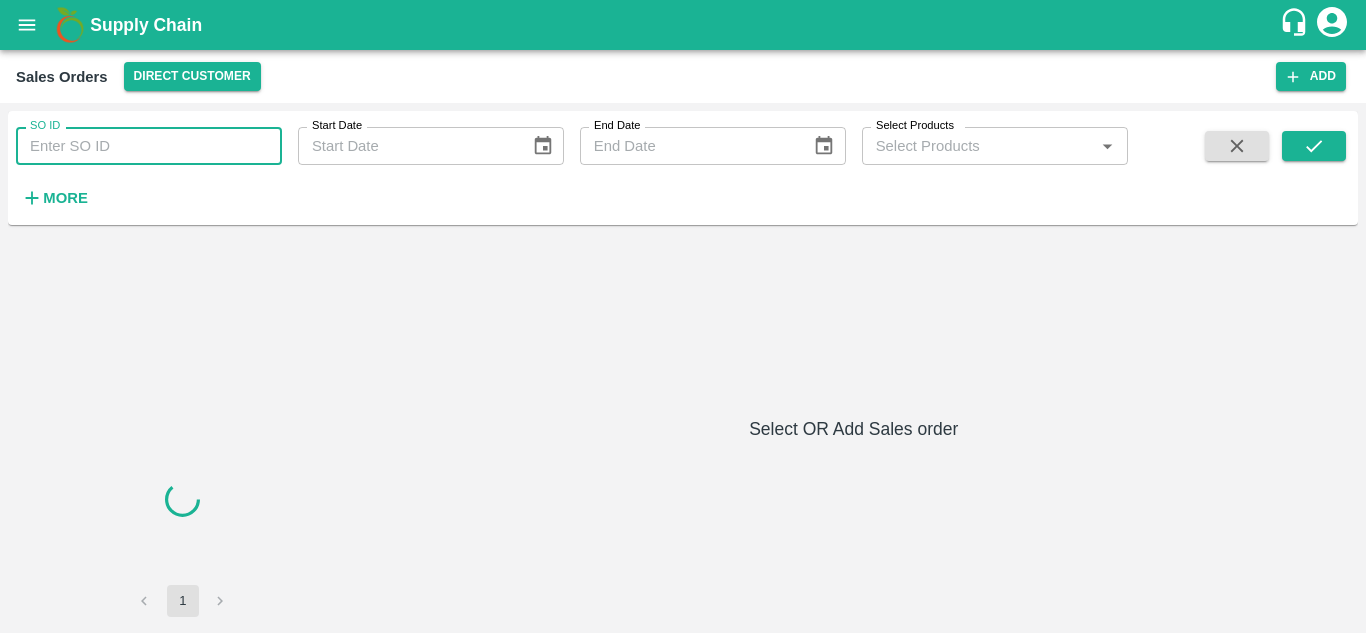 click on "SO ID" at bounding box center [149, 146] 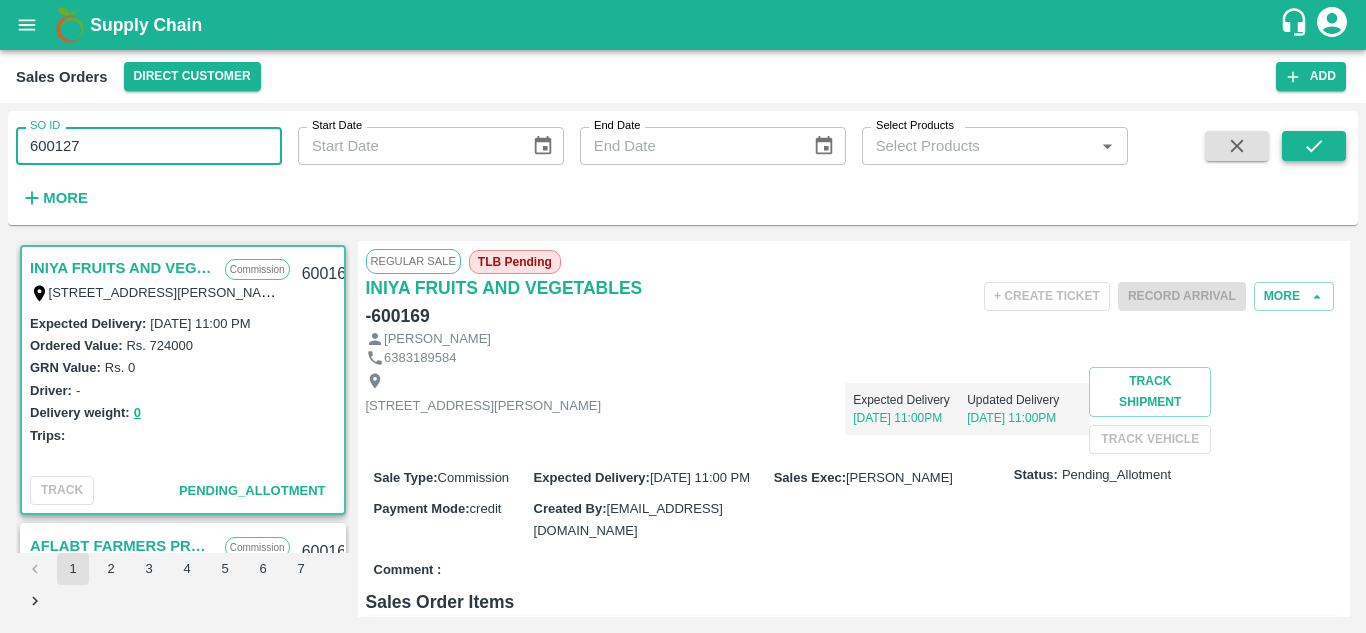 type on "600127" 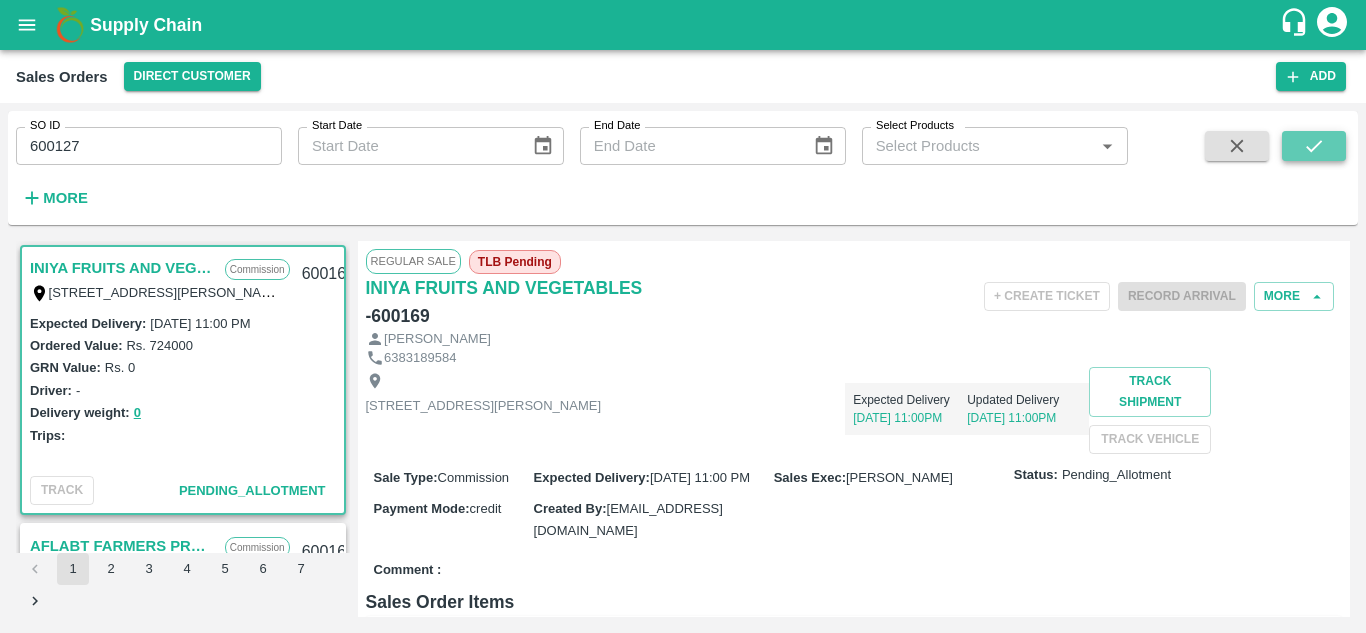 click at bounding box center [1314, 146] 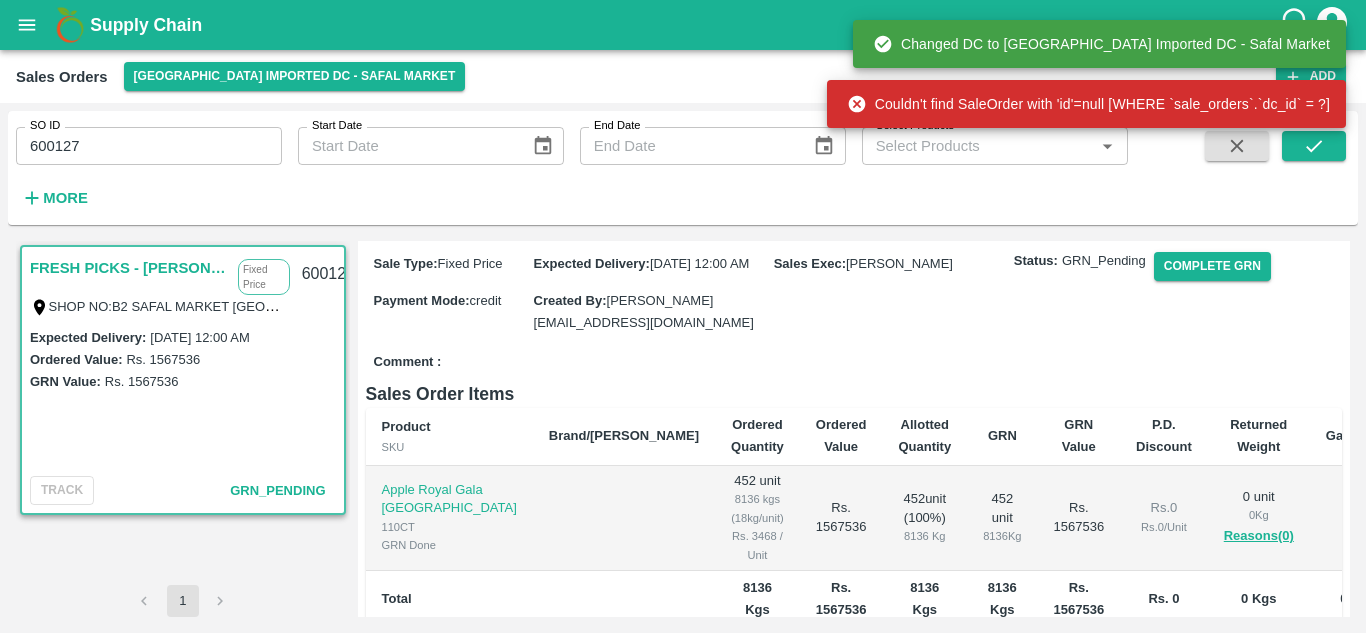 scroll, scrollTop: 223, scrollLeft: 0, axis: vertical 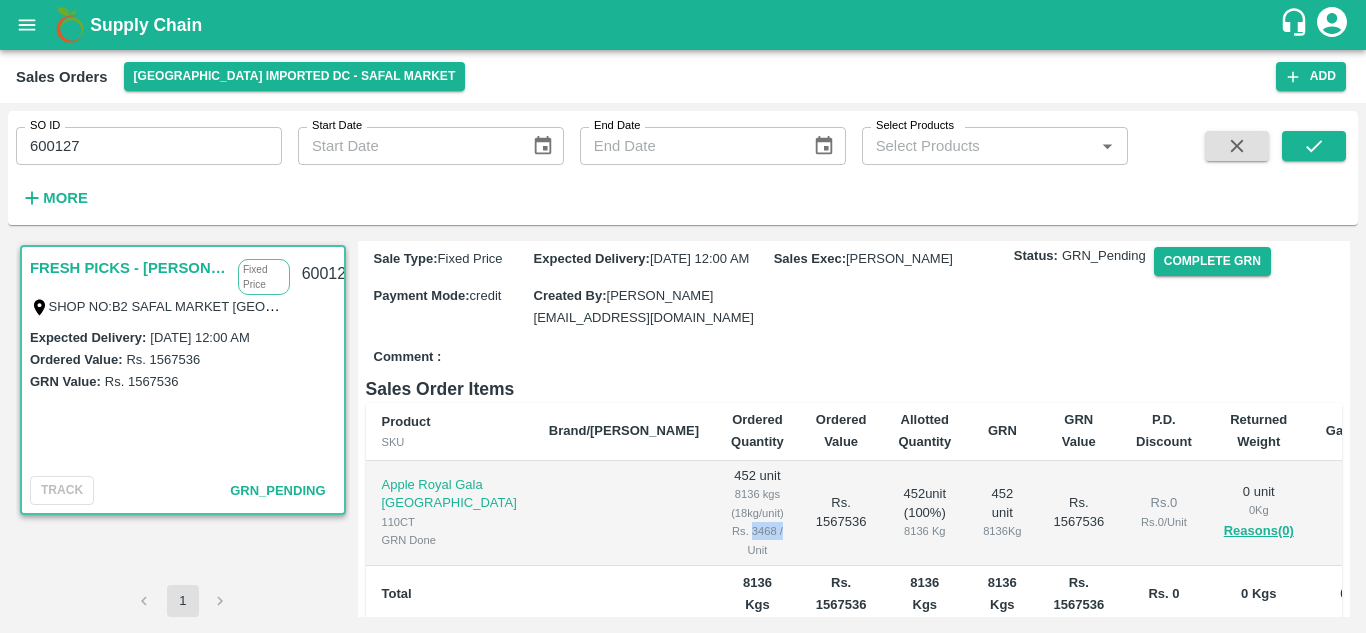 drag, startPoint x: 625, startPoint y: 480, endPoint x: 659, endPoint y: 479, distance: 34.0147 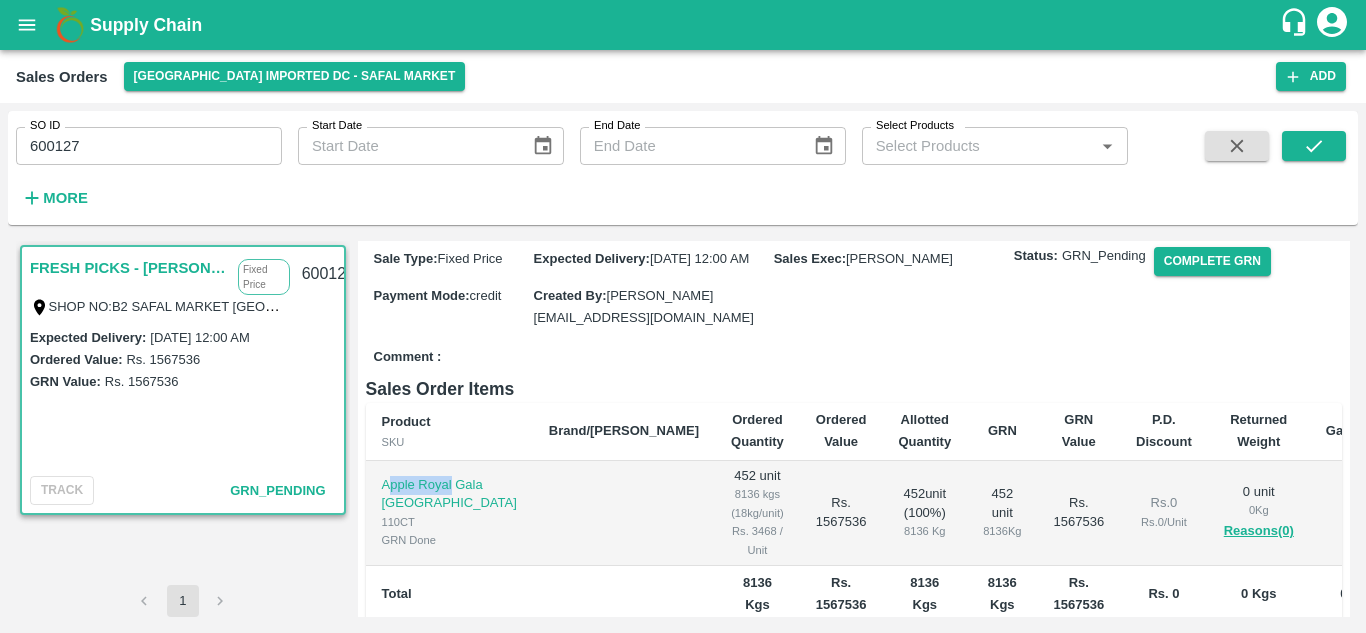 drag, startPoint x: 386, startPoint y: 425, endPoint x: 457, endPoint y: 441, distance: 72.780495 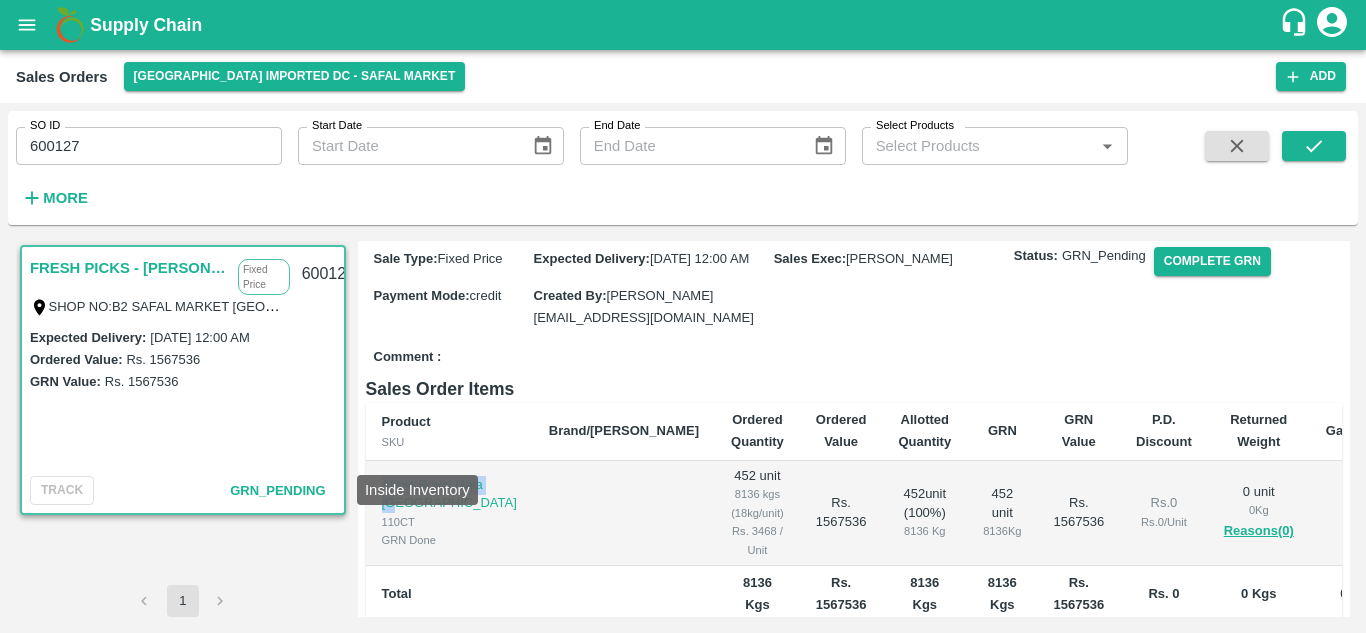 drag, startPoint x: 381, startPoint y: 431, endPoint x: 443, endPoint y: 448, distance: 64.288414 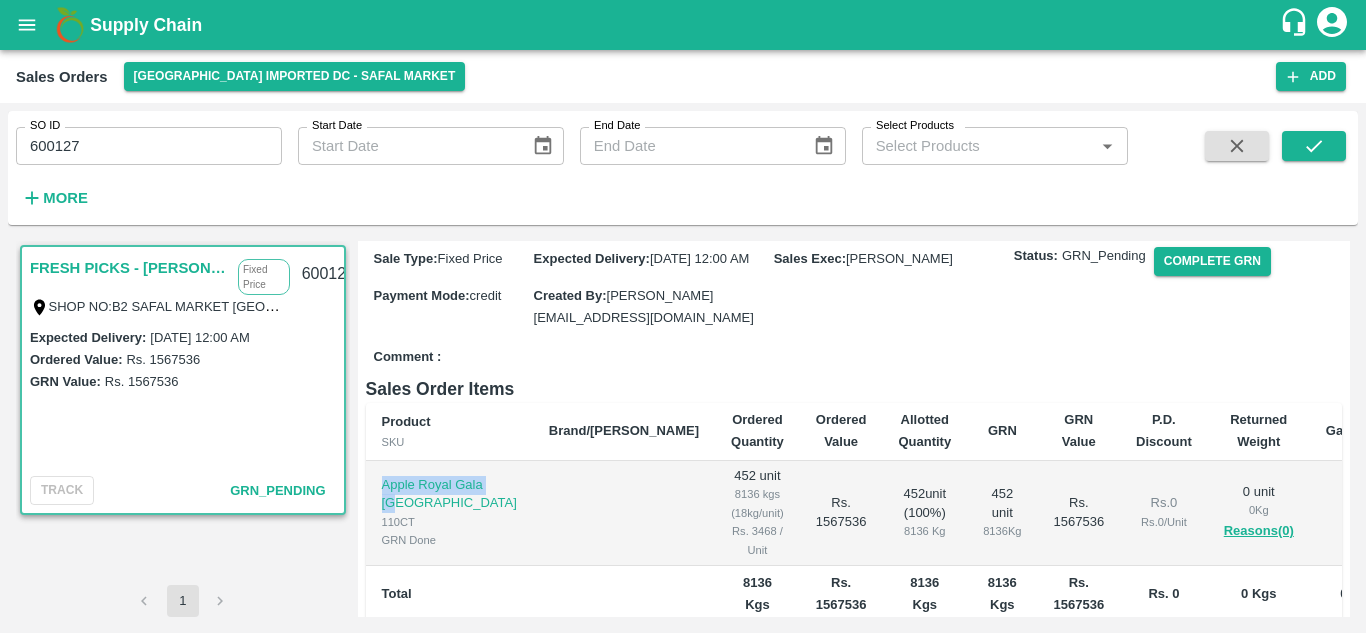 click at bounding box center (27, 25) 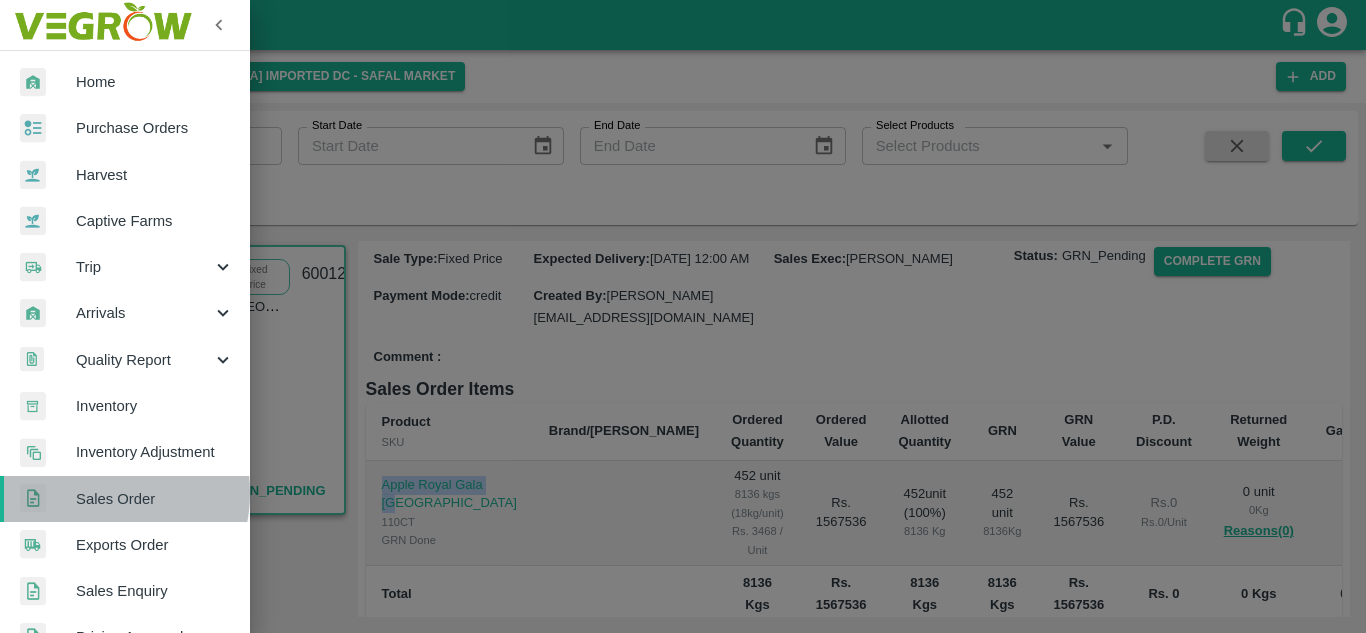 click on "Sales Order" at bounding box center [155, 499] 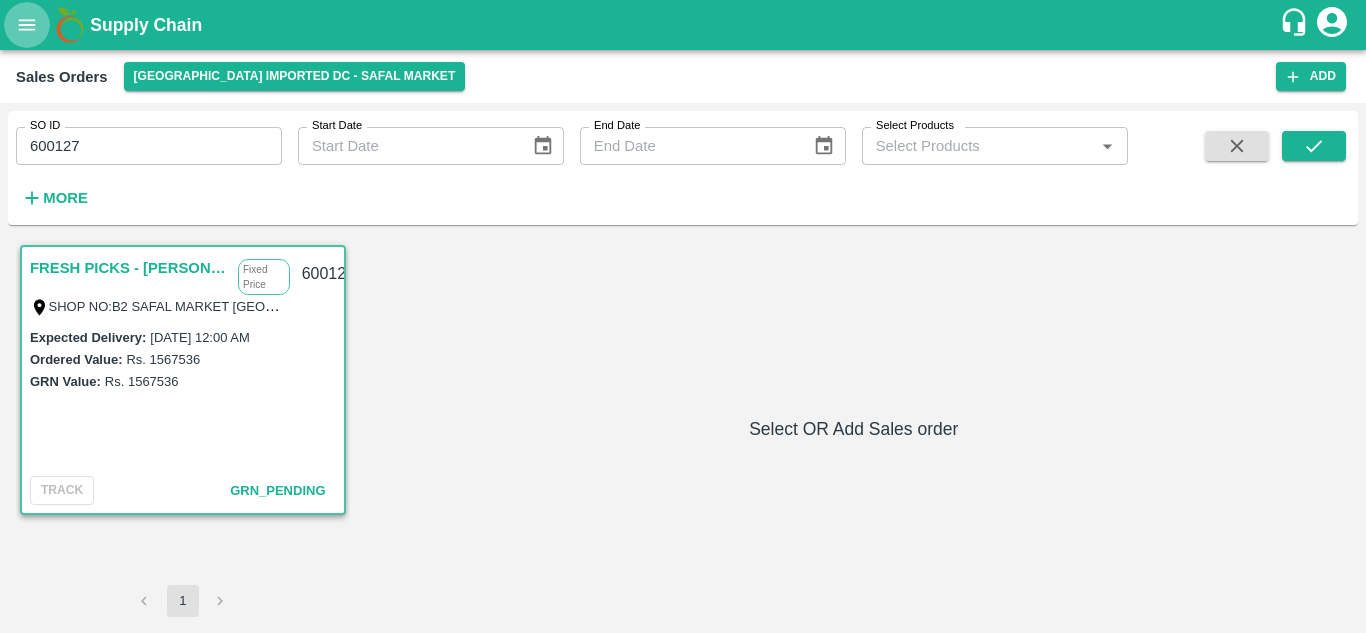 click 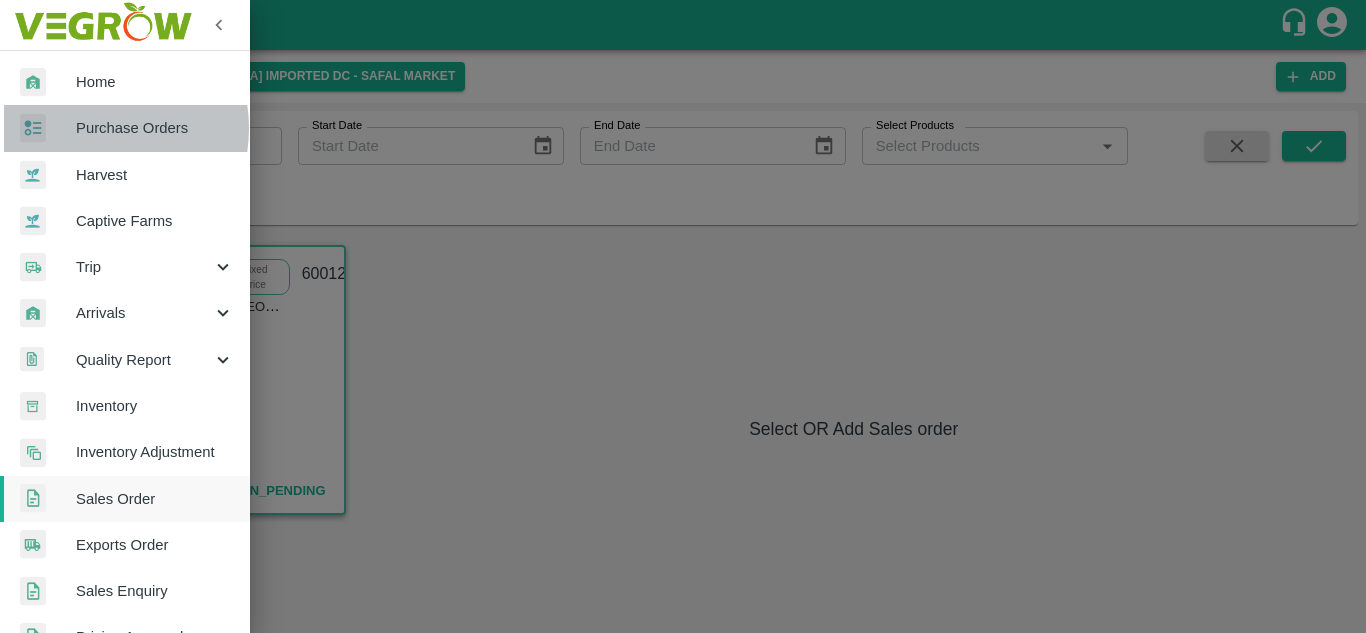 click on "Purchase Orders" at bounding box center [155, 128] 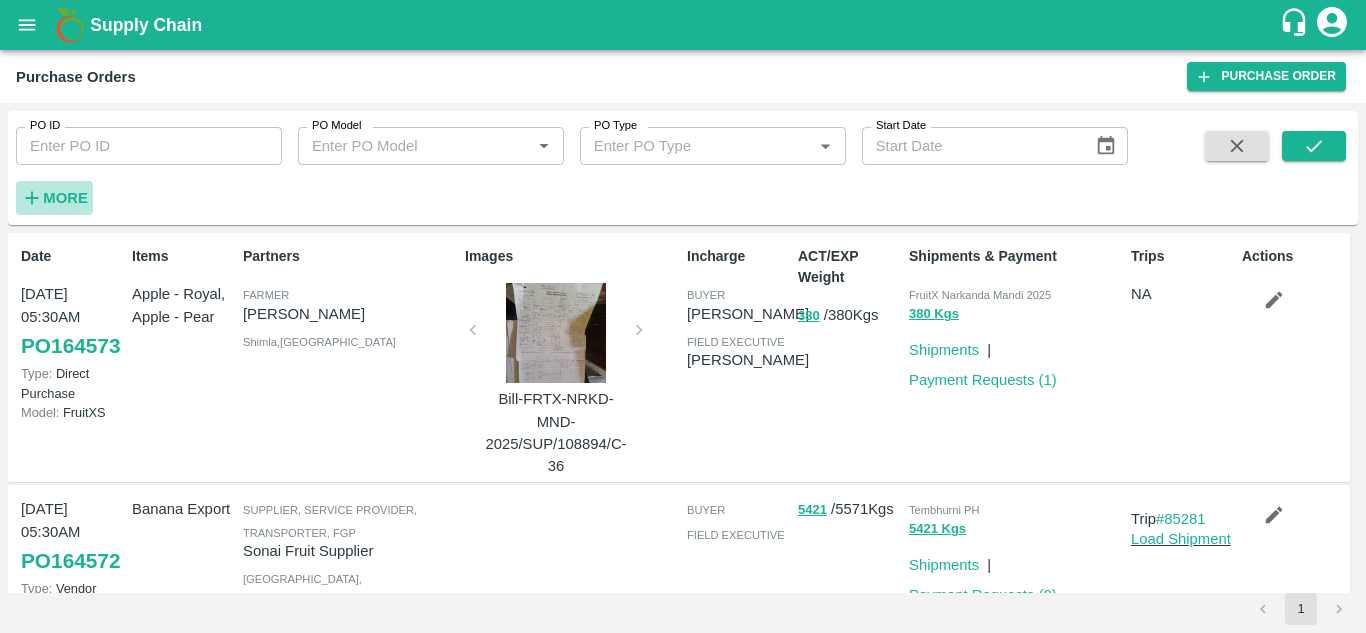 click on "More" at bounding box center (65, 198) 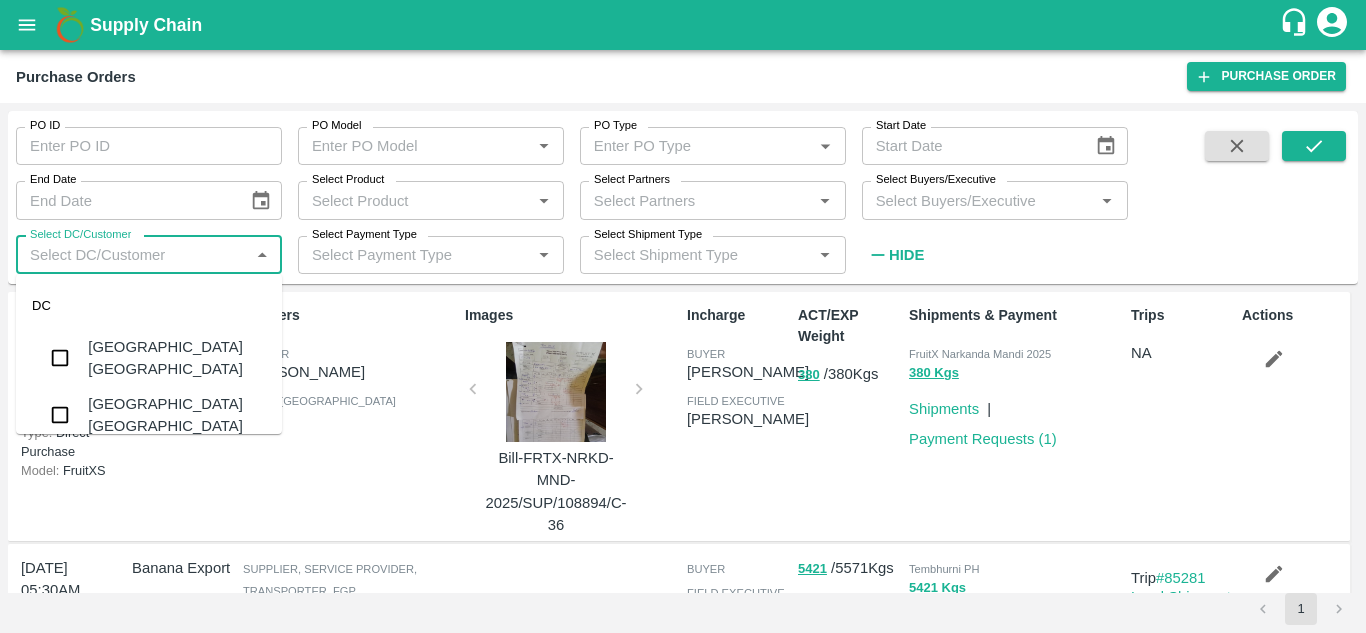 click on "Select DC/Customer" at bounding box center [132, 255] 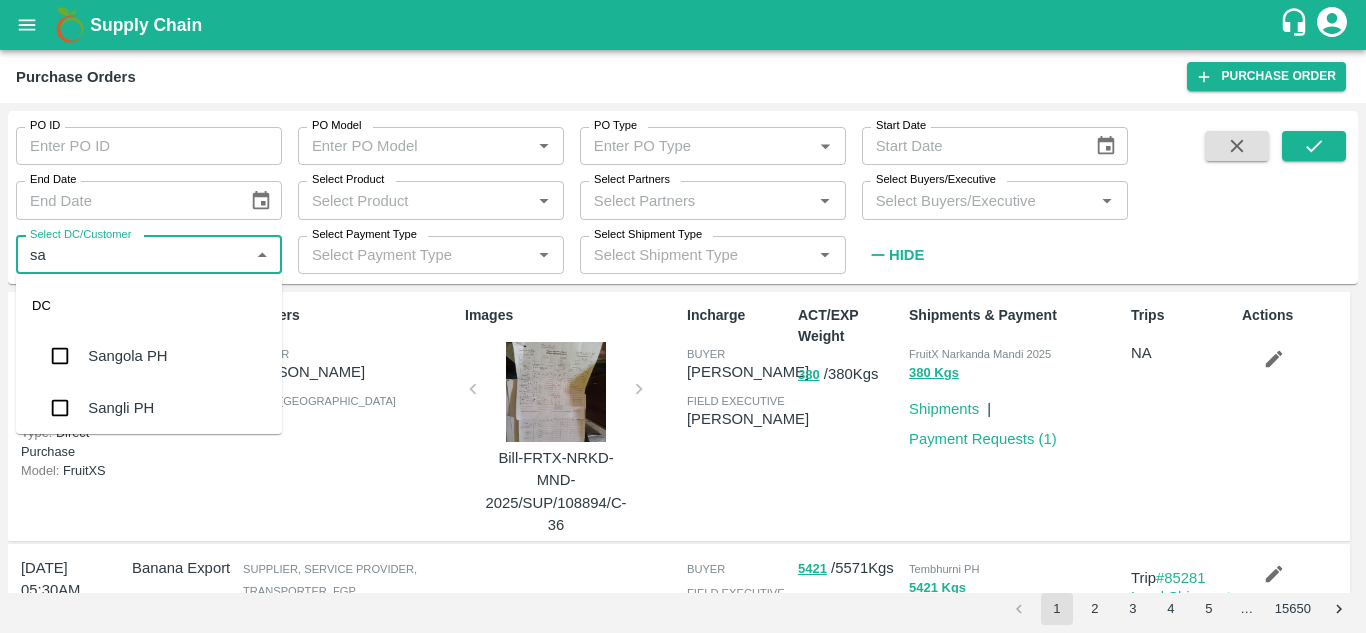 type on "saf" 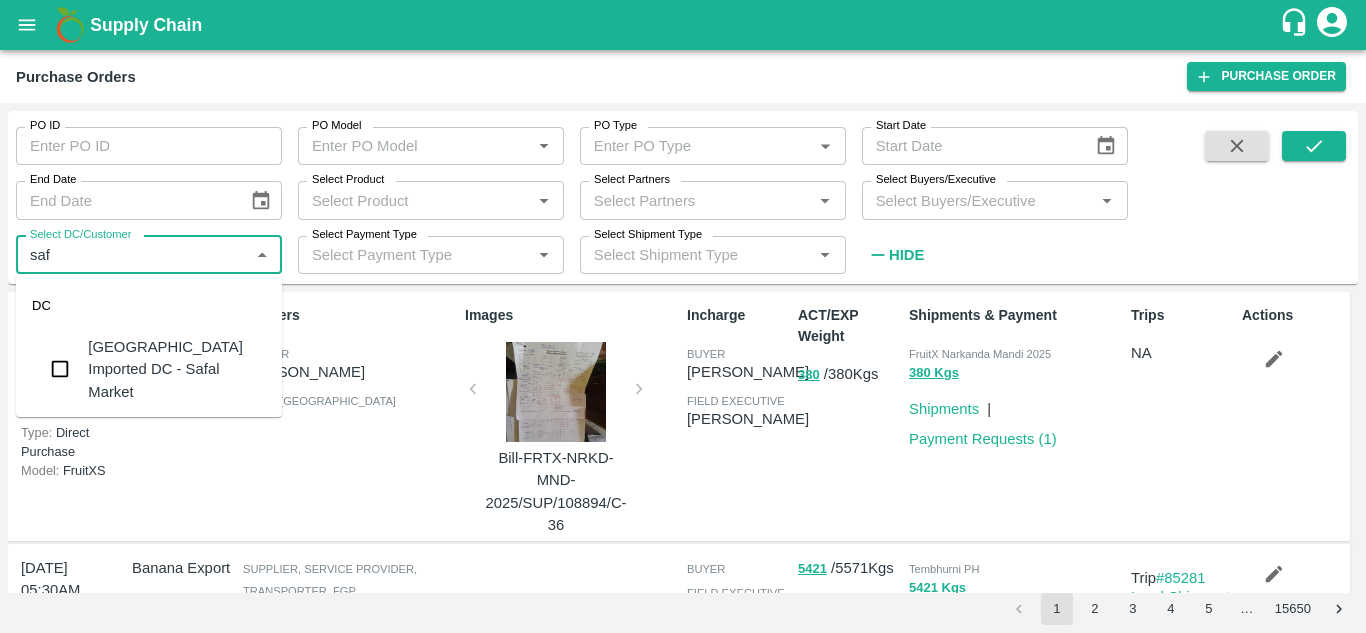 click on "[GEOGRAPHIC_DATA] Imported DC - Safal Market" at bounding box center [177, 369] 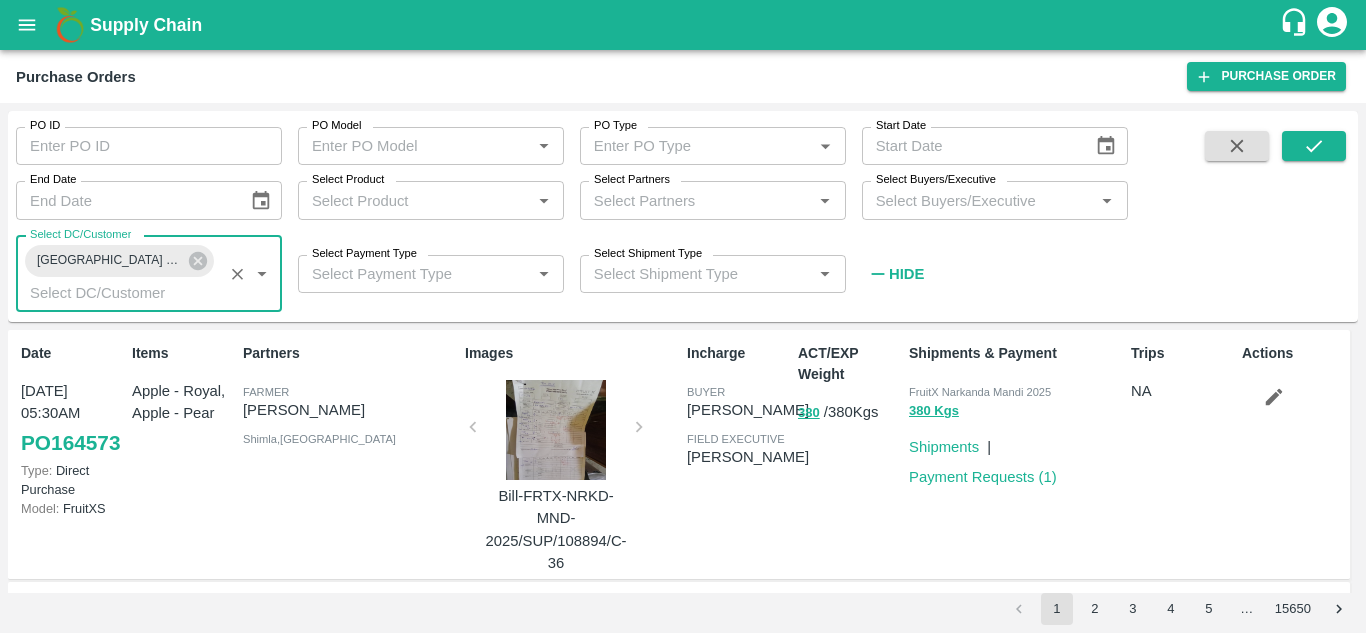 click on "Select Product" at bounding box center [414, 200] 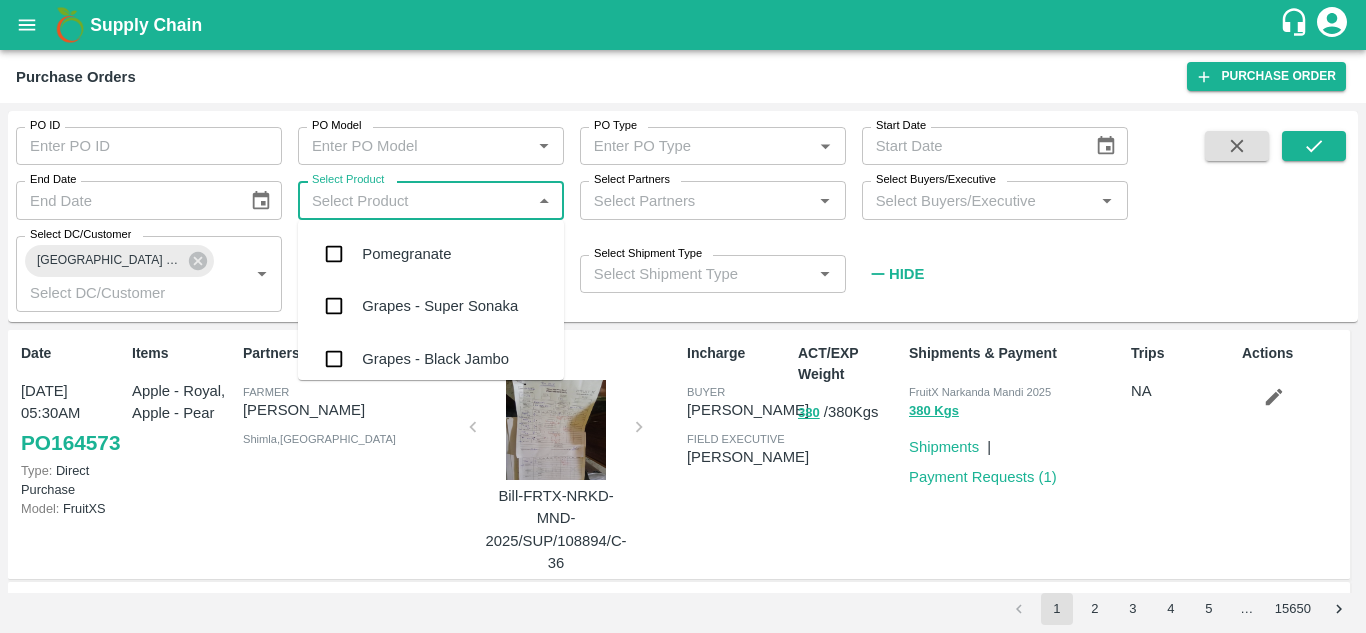 paste on "Apple Royal Gala [GEOGRAPHIC_DATA]" 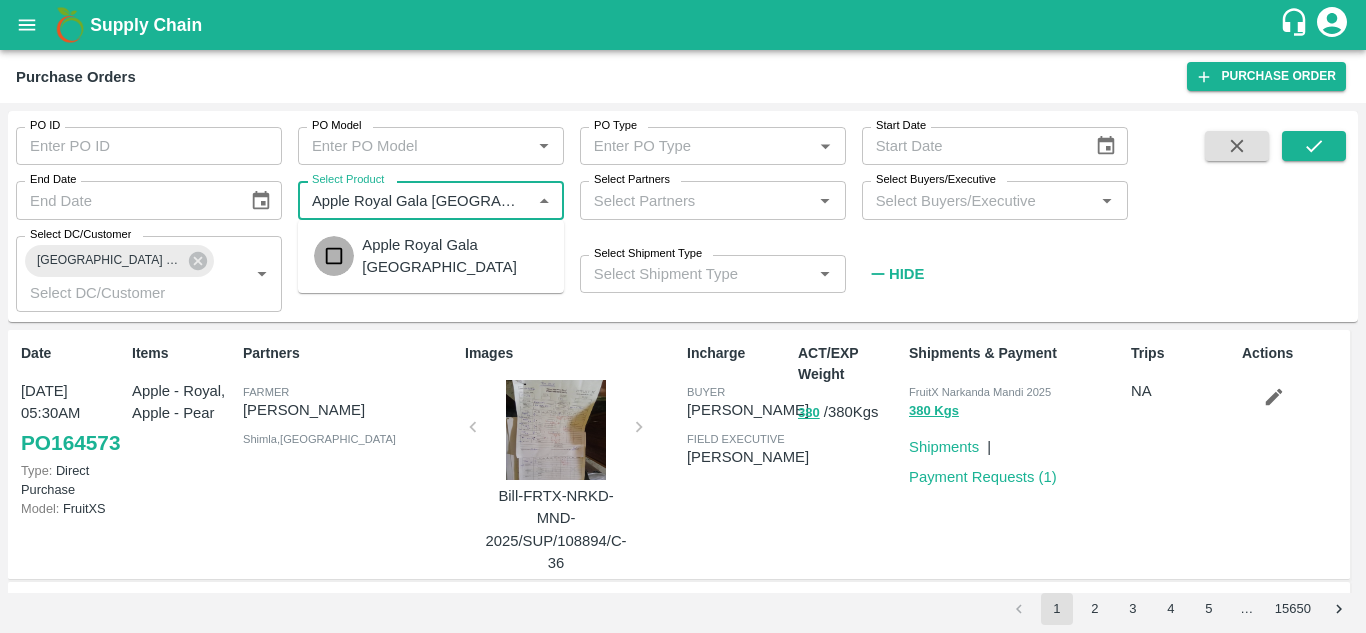 click at bounding box center (334, 256) 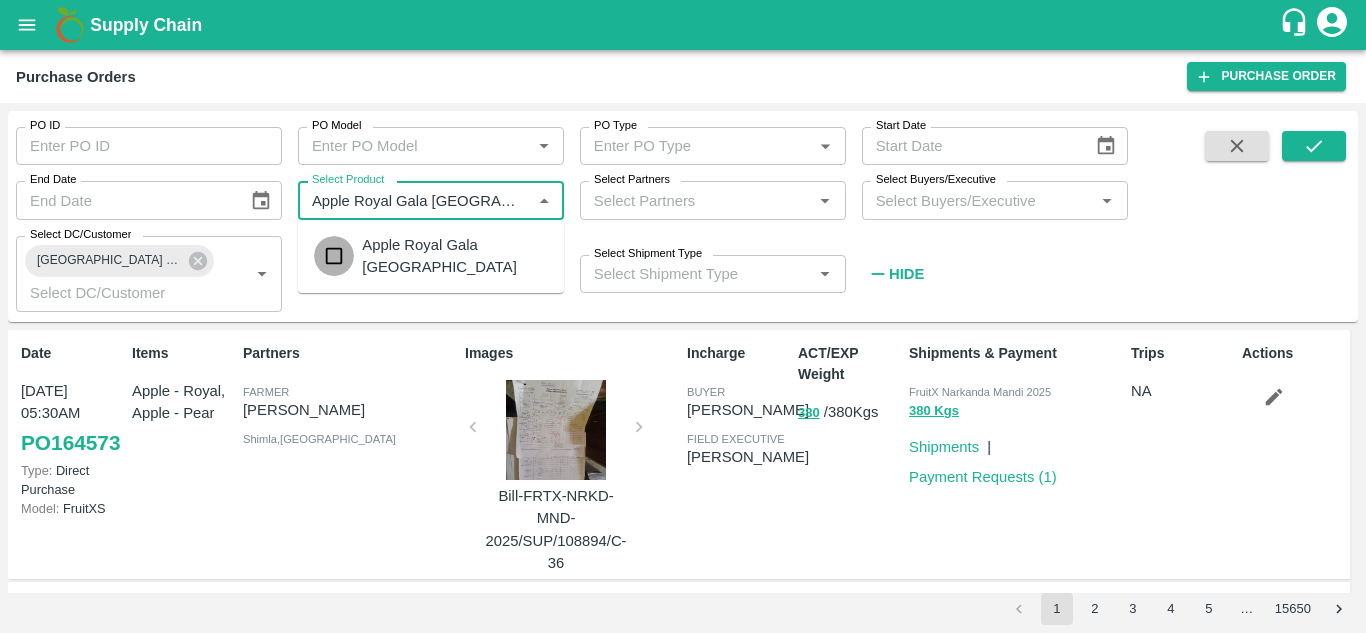 type 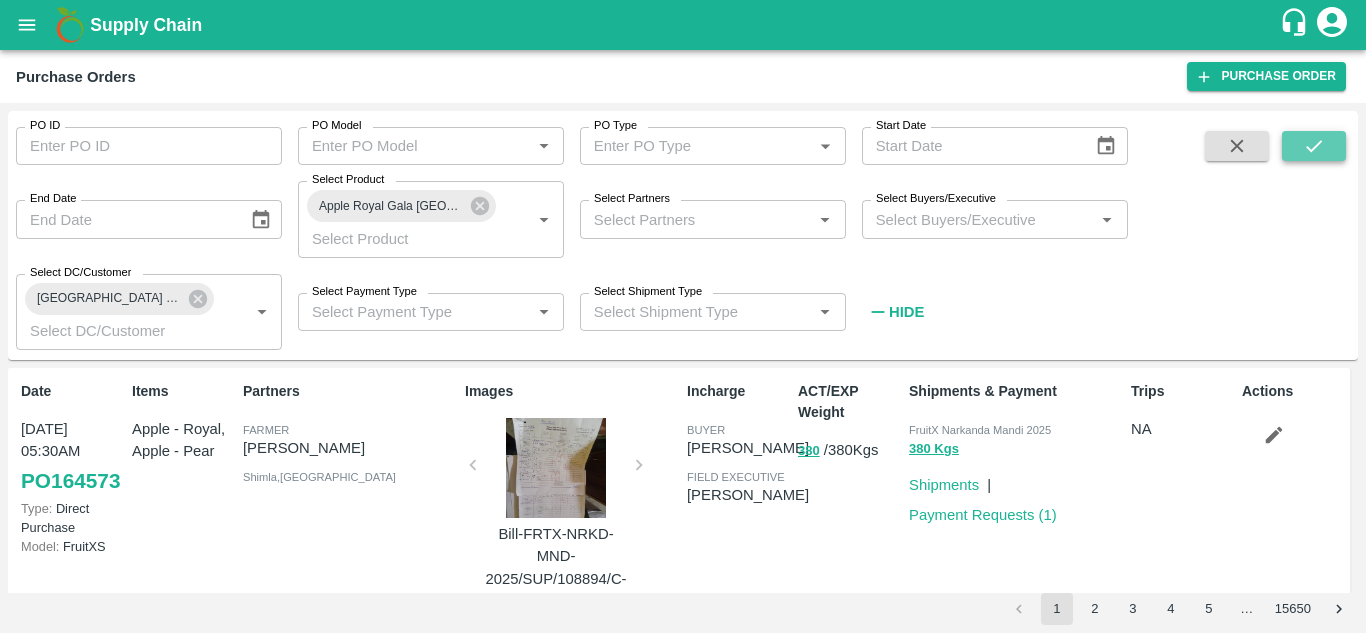 click at bounding box center (1314, 146) 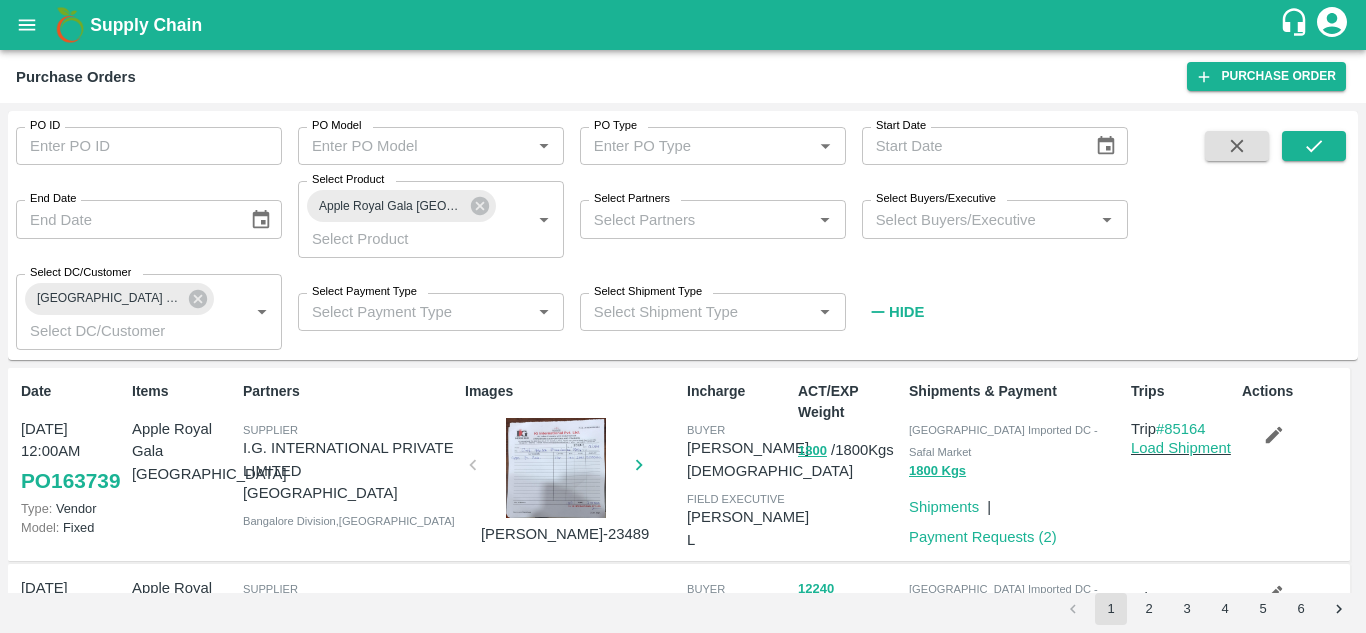 click at bounding box center (556, 468) 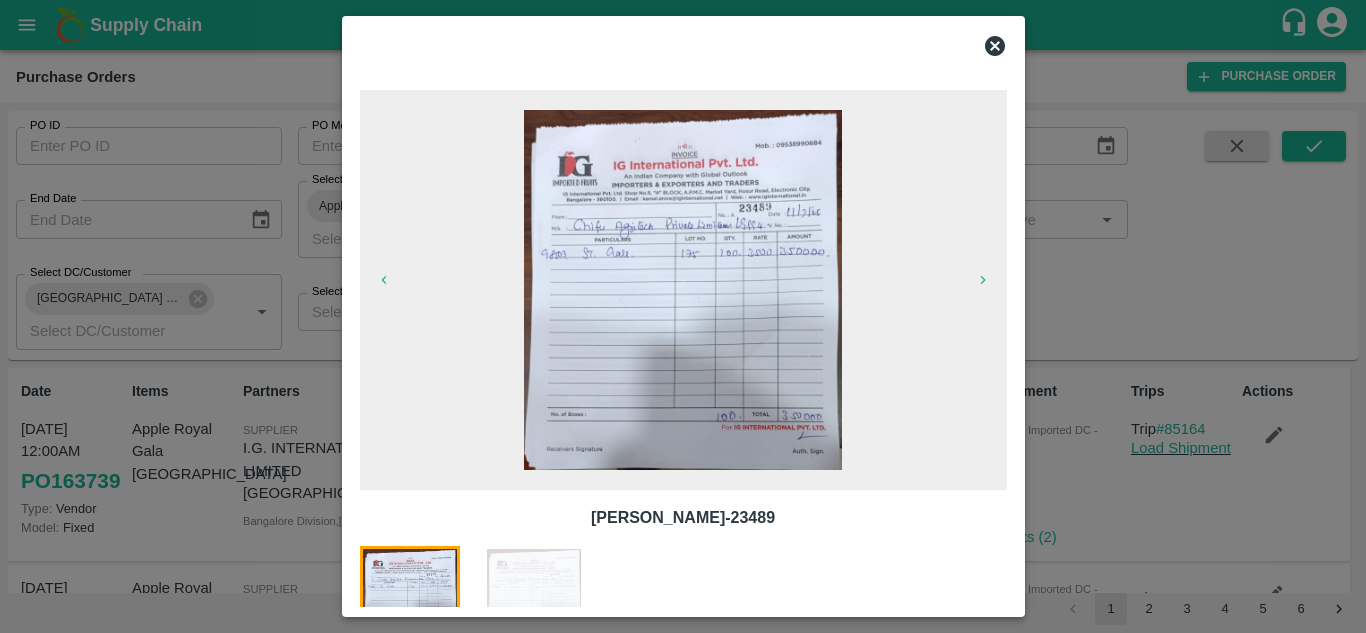 click 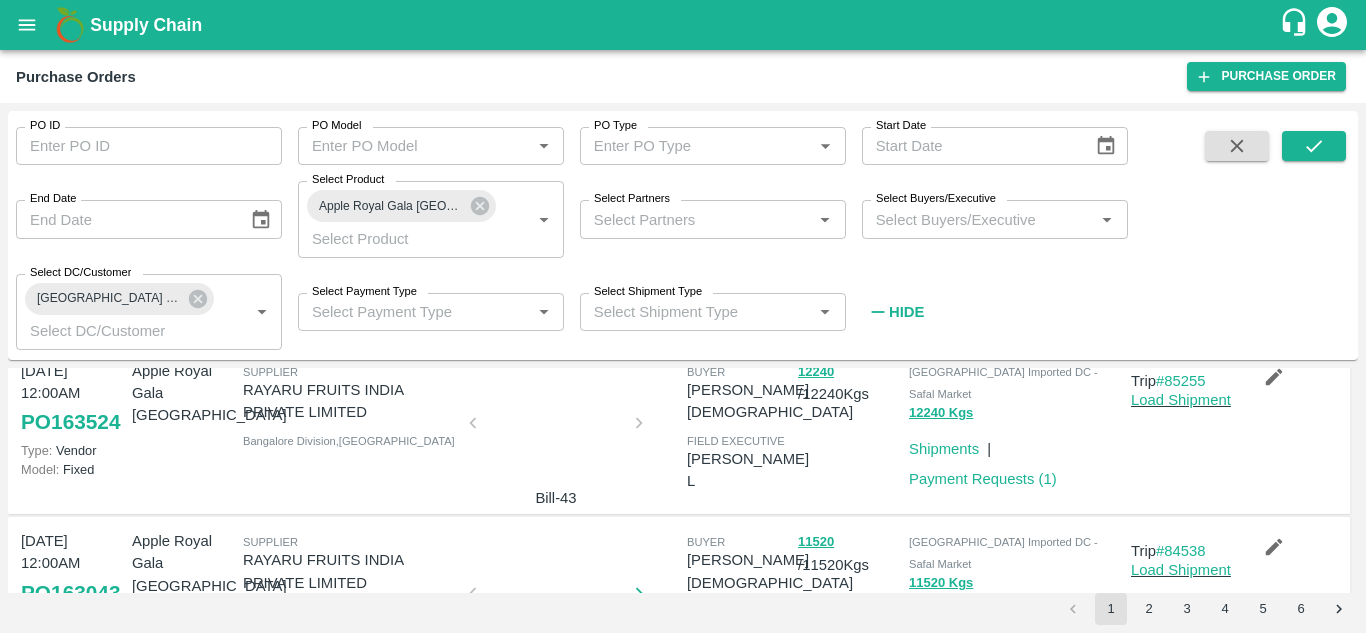 scroll, scrollTop: 218, scrollLeft: 0, axis: vertical 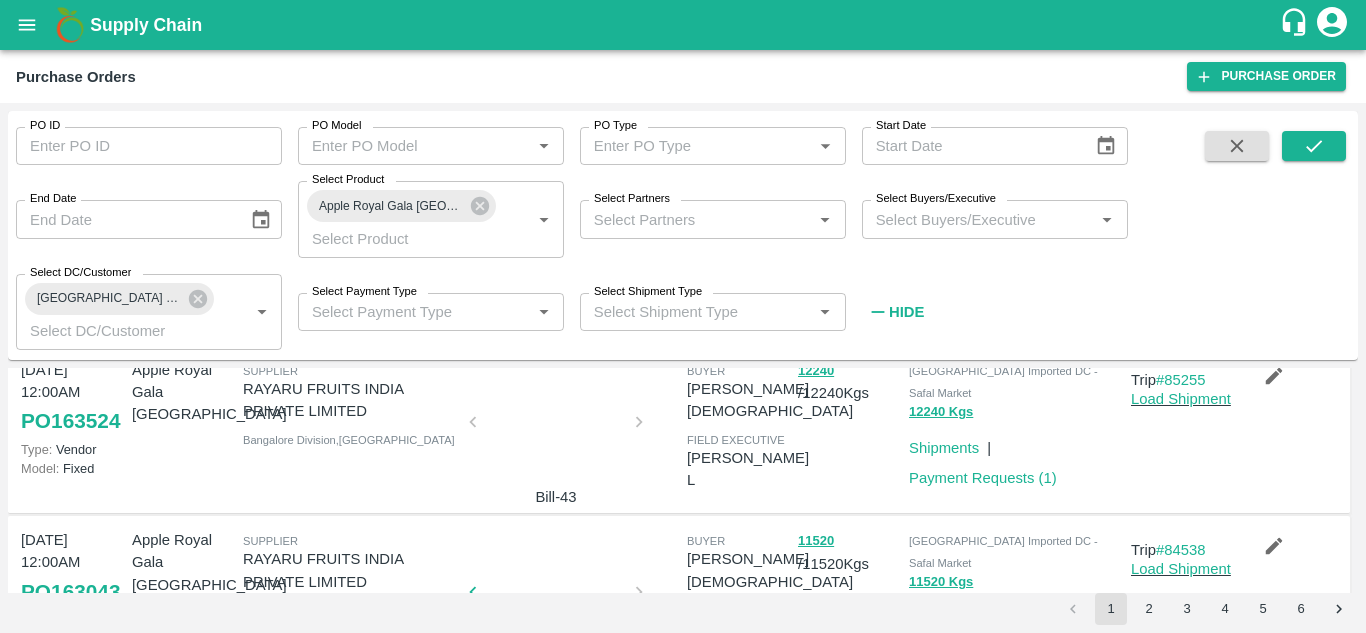 click at bounding box center (556, 428) 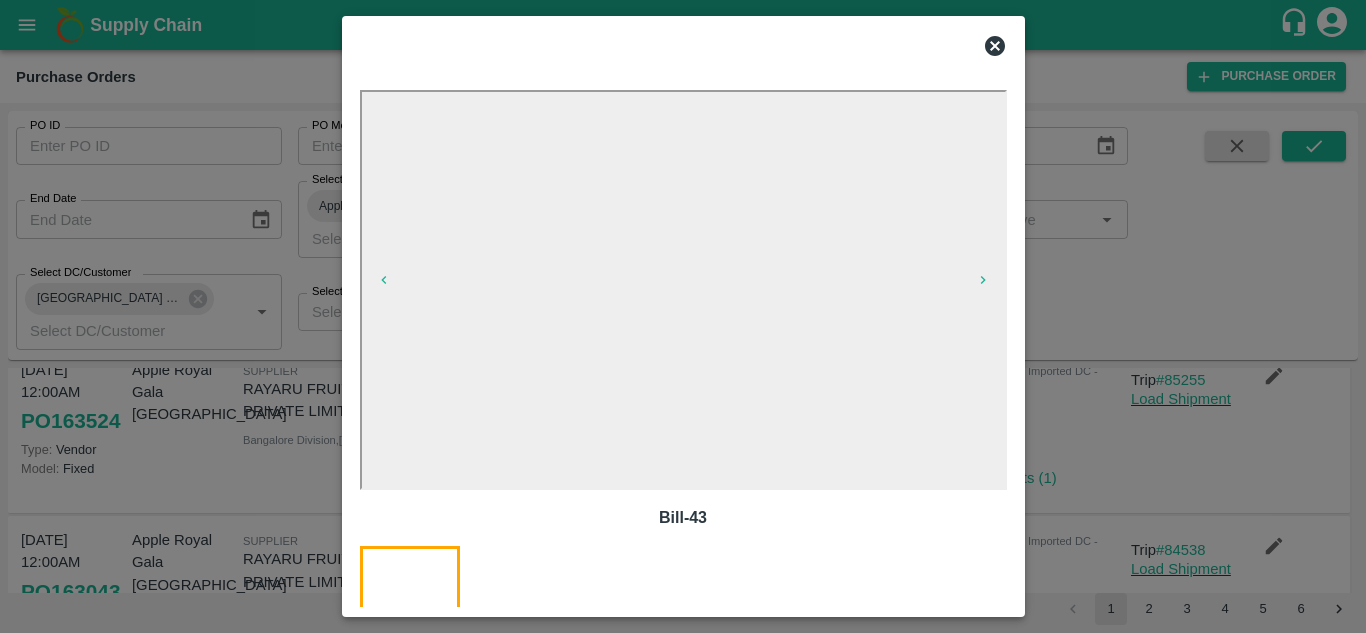 click 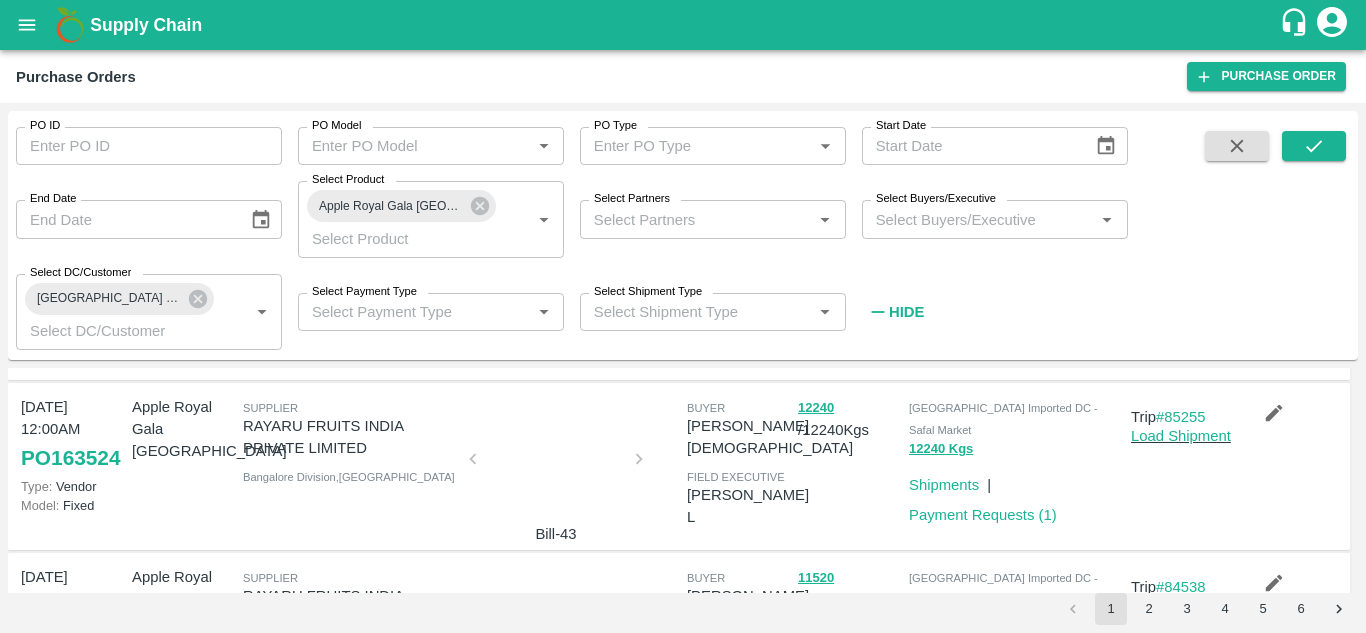 scroll, scrollTop: 206, scrollLeft: 0, axis: vertical 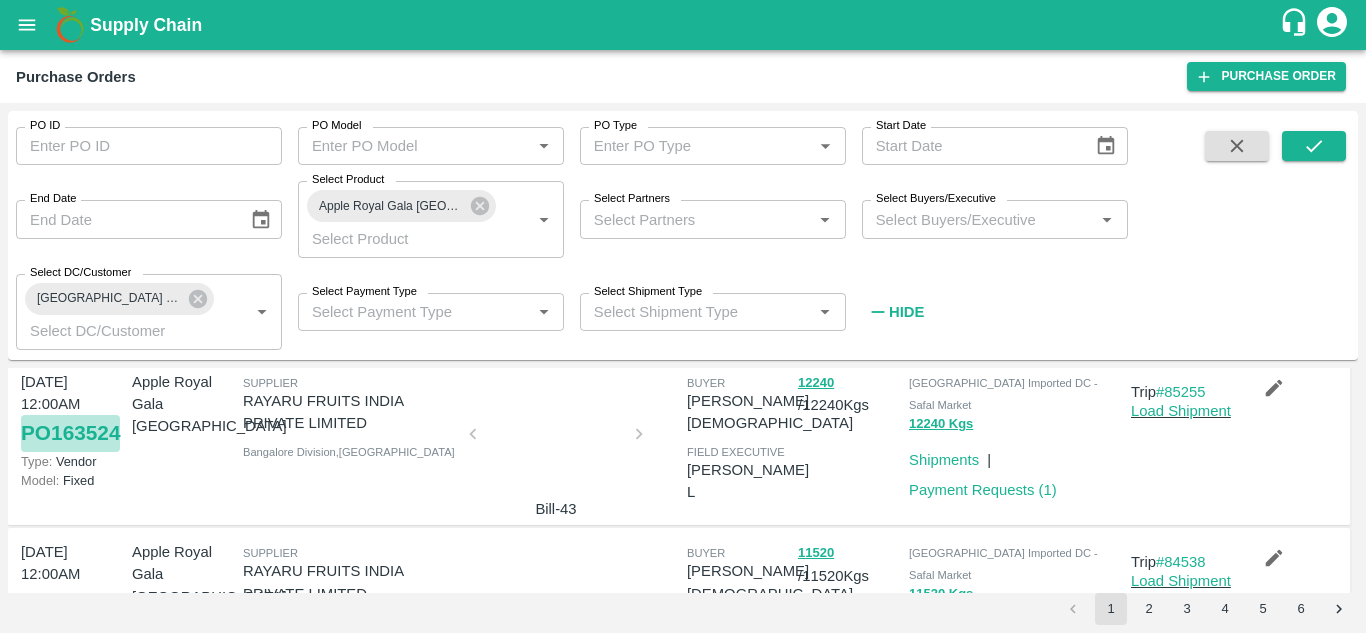 click on "PO  163524" at bounding box center (70, 433) 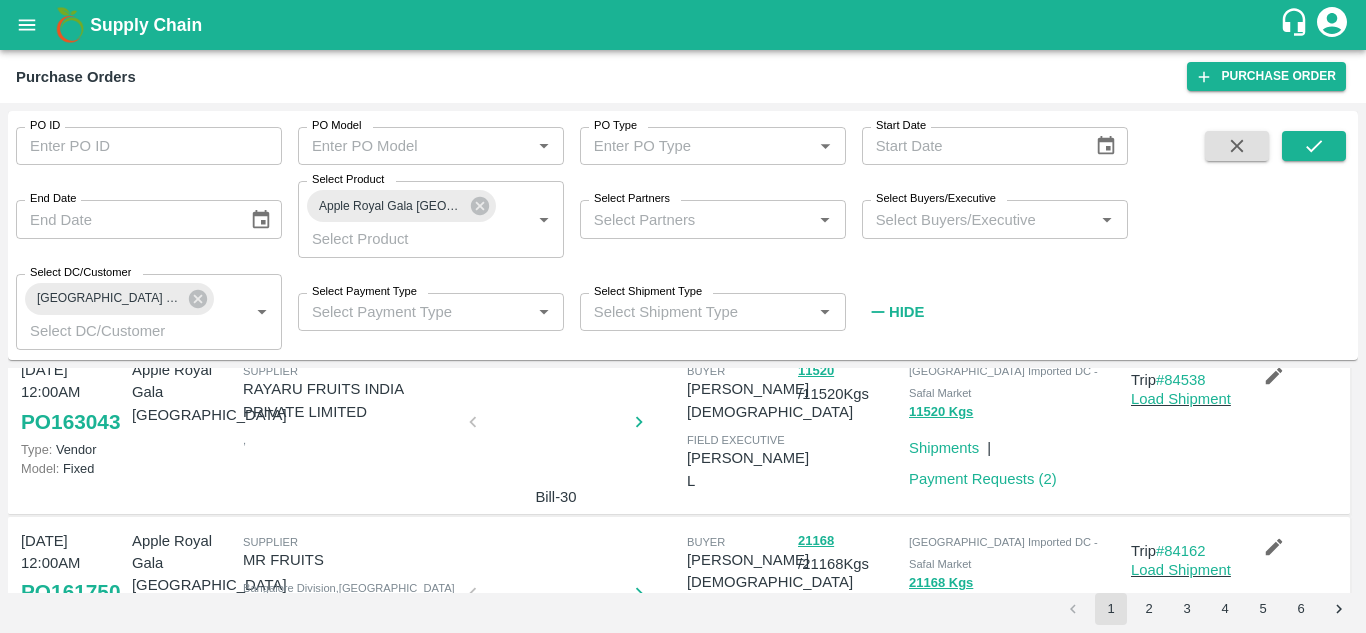 scroll, scrollTop: 391, scrollLeft: 0, axis: vertical 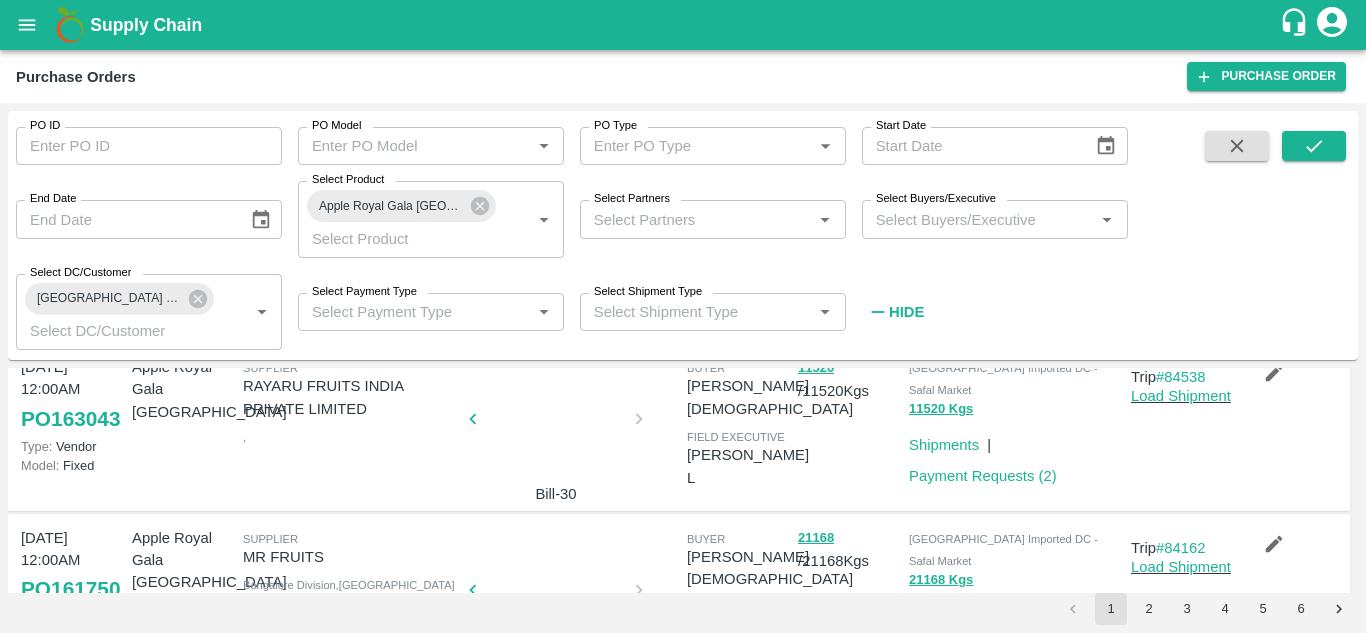 click at bounding box center [556, 425] 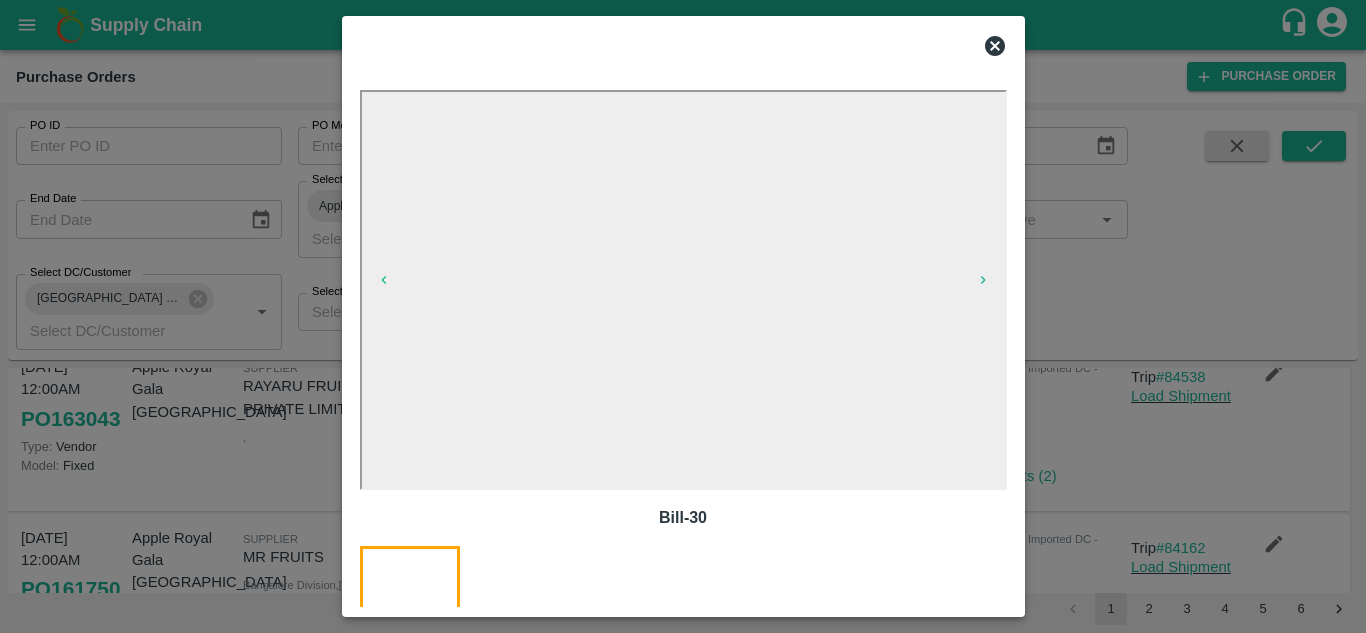 click 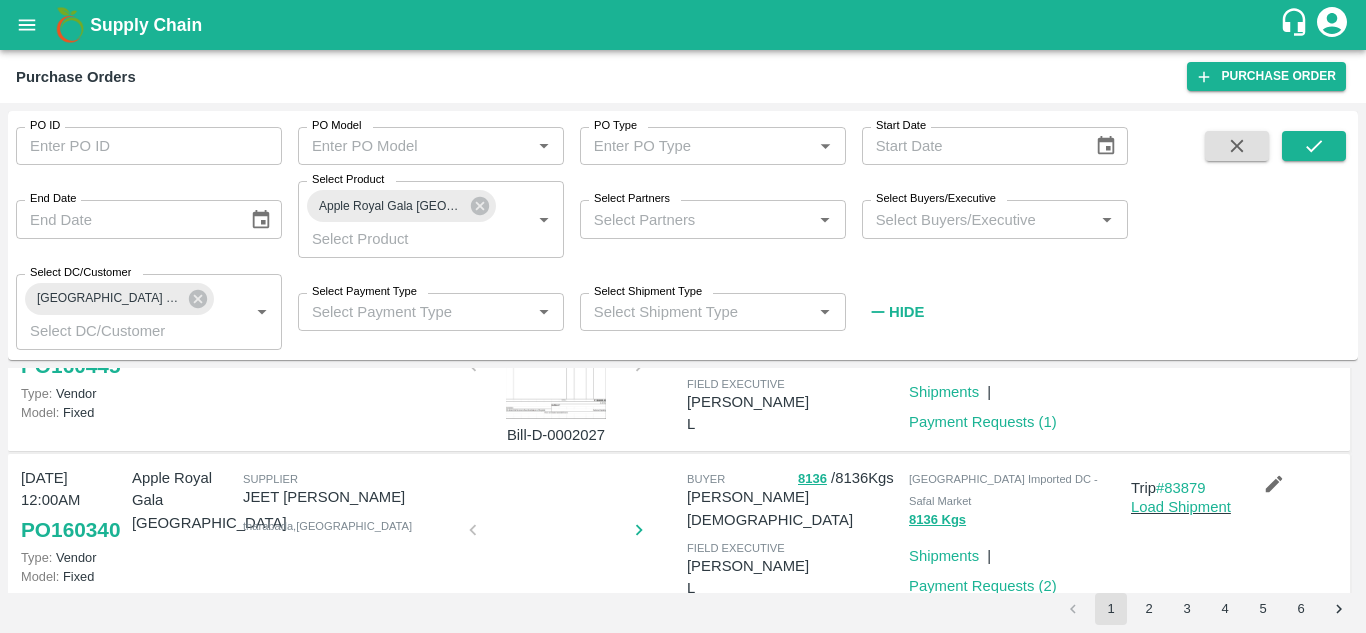 scroll, scrollTop: 925, scrollLeft: 0, axis: vertical 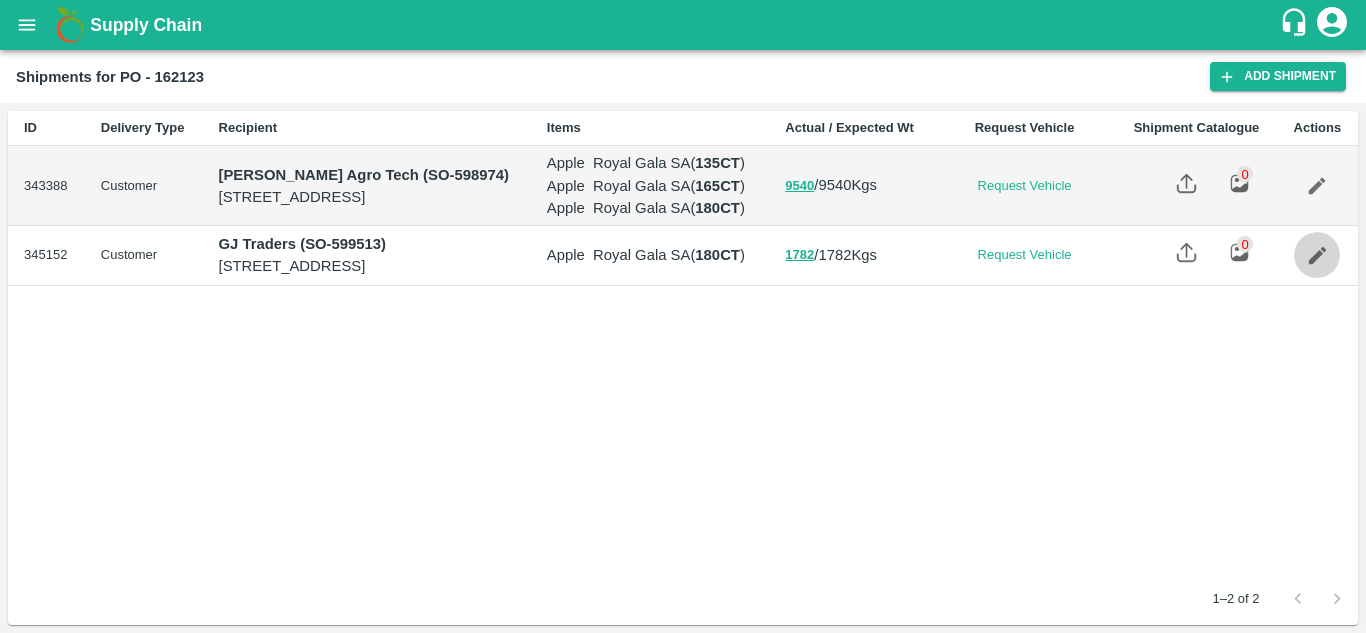 click at bounding box center [1317, 255] 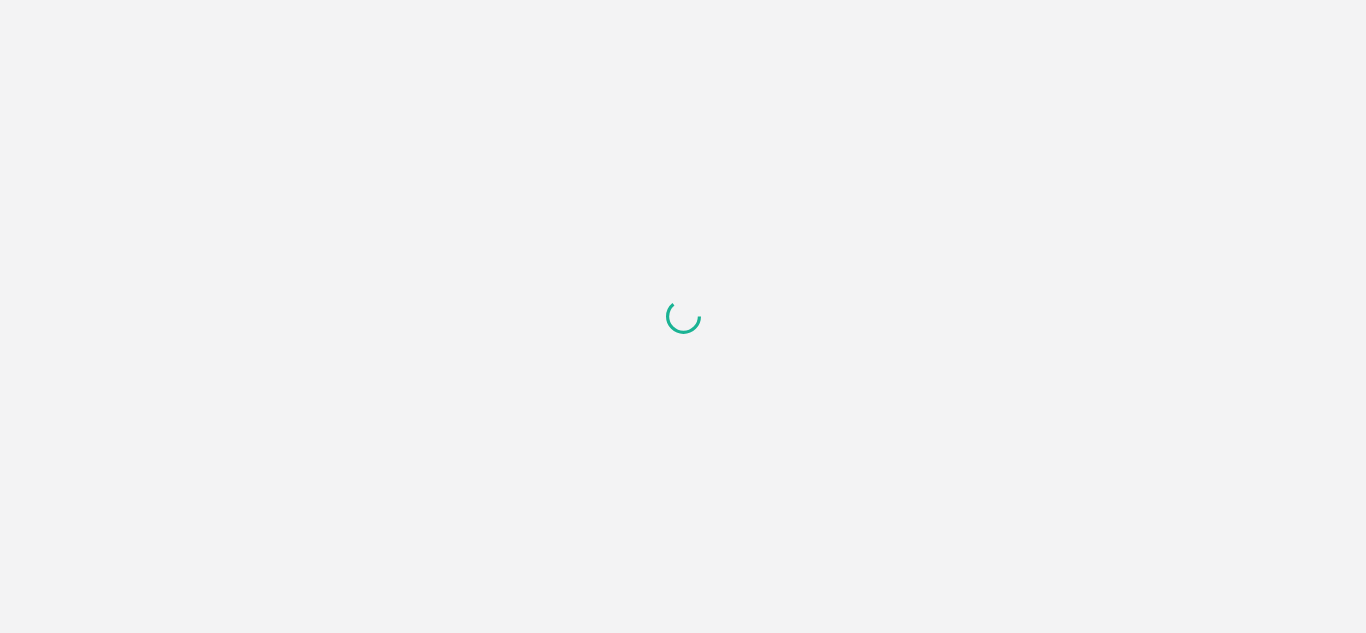 scroll, scrollTop: 0, scrollLeft: 0, axis: both 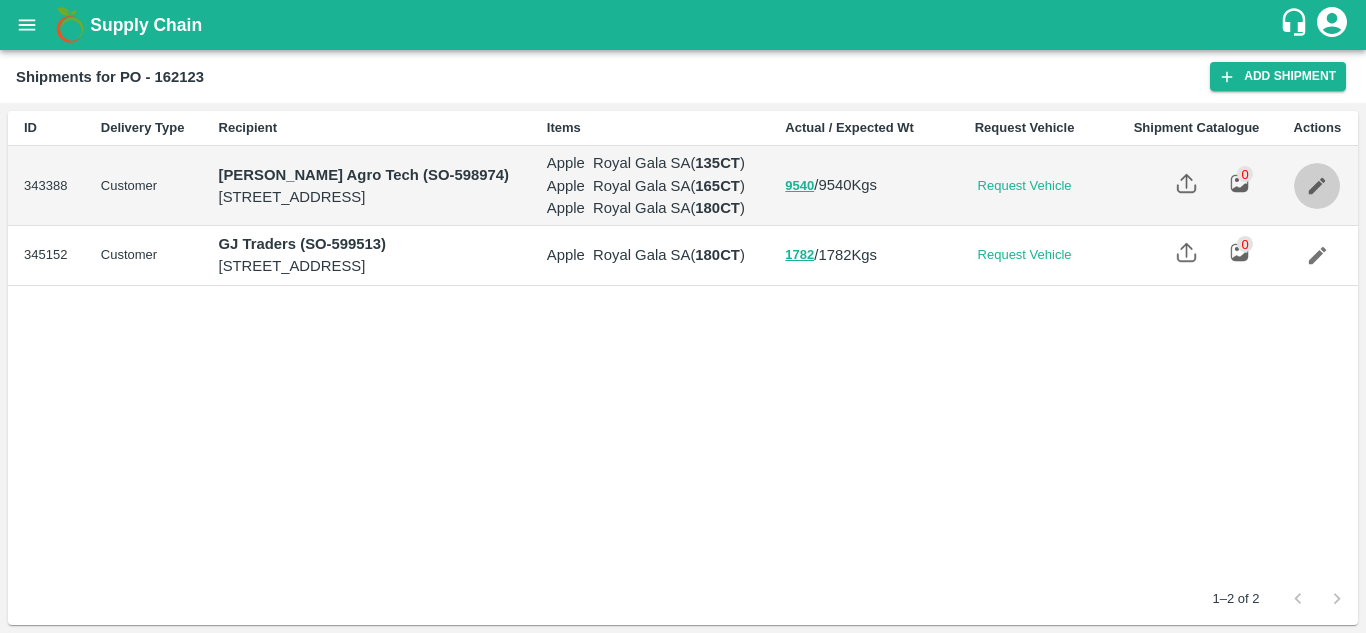 click 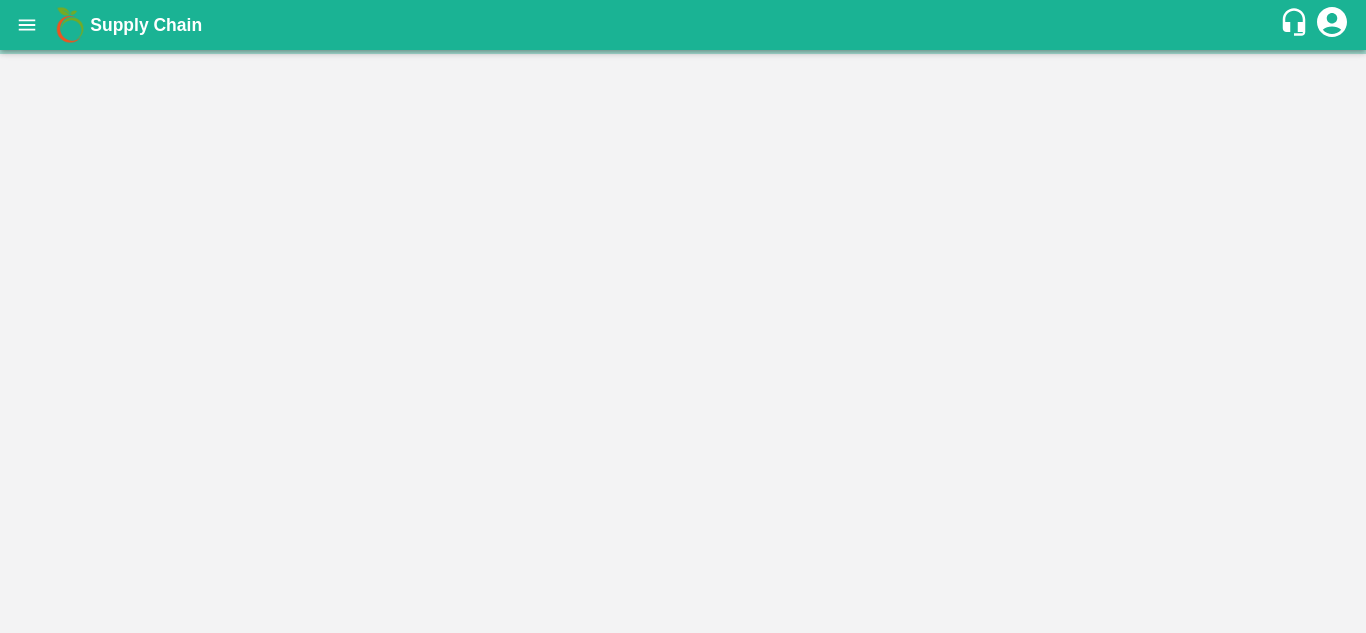scroll, scrollTop: 0, scrollLeft: 0, axis: both 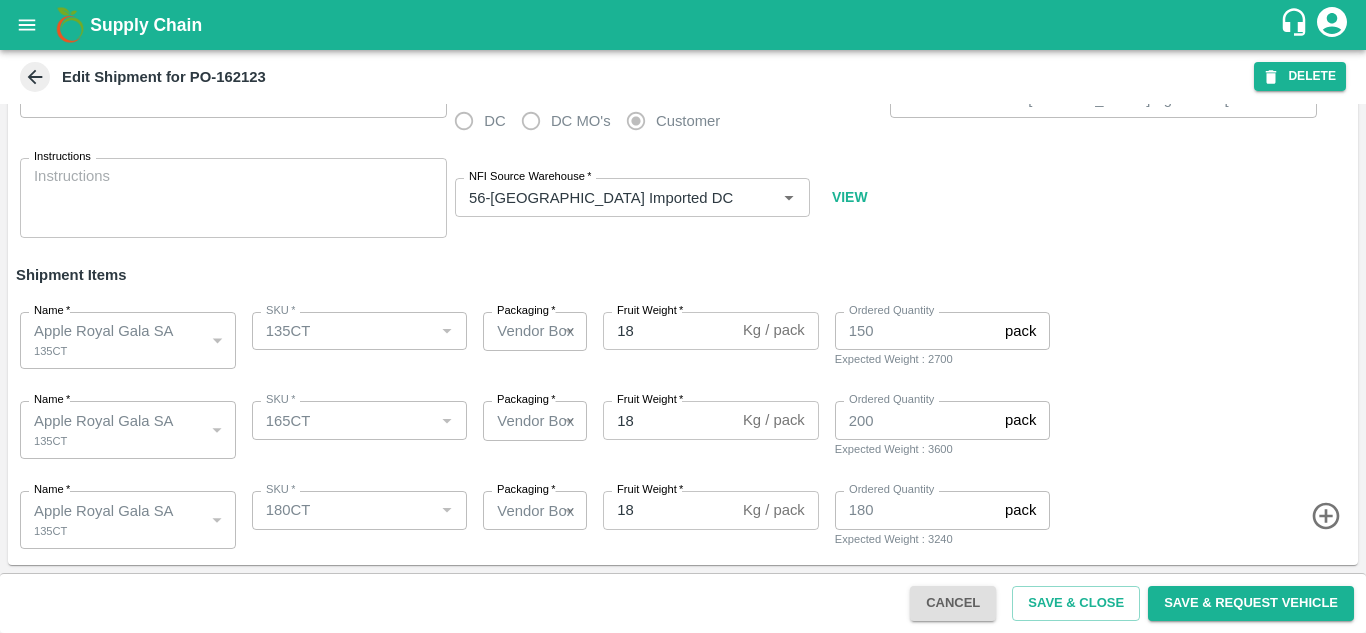 click at bounding box center (27, 25) 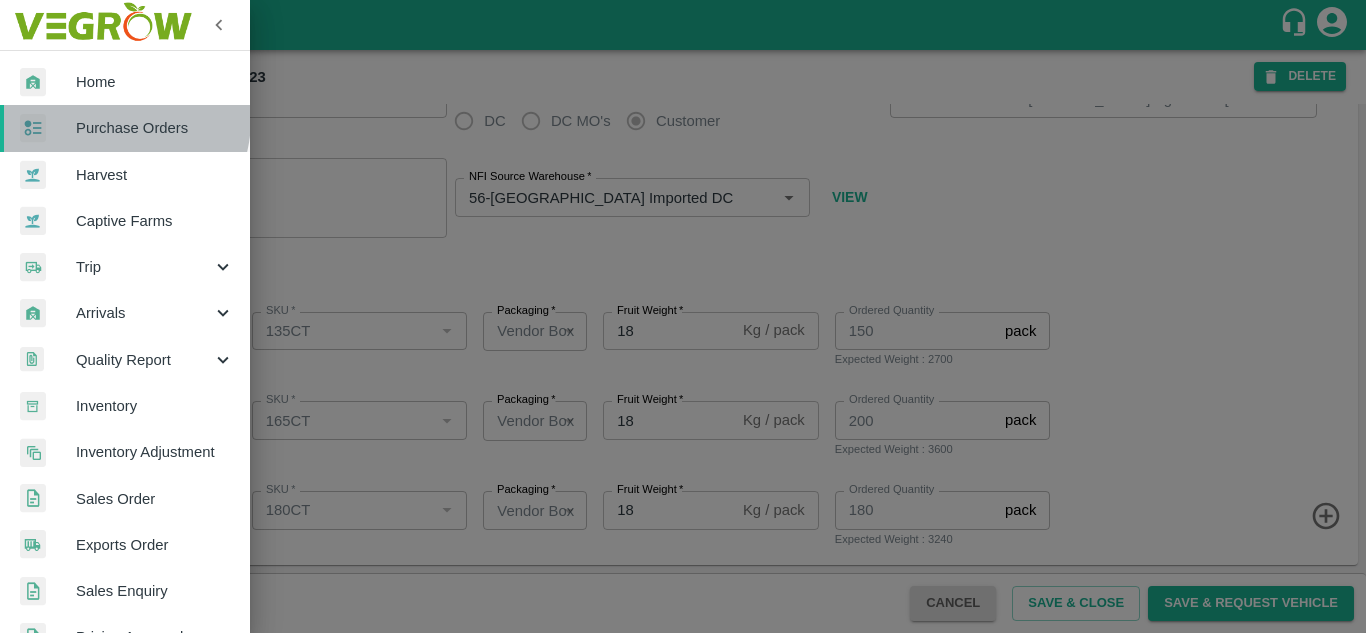 click on "Purchase Orders" at bounding box center (155, 128) 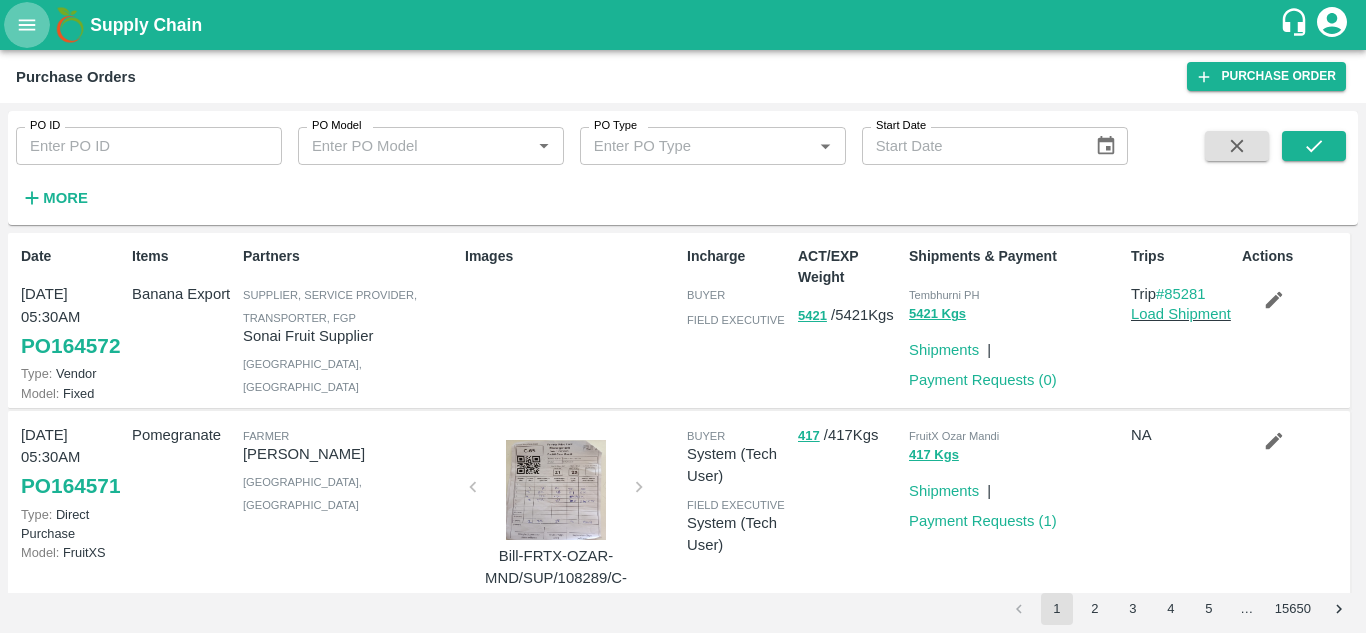 click at bounding box center (27, 25) 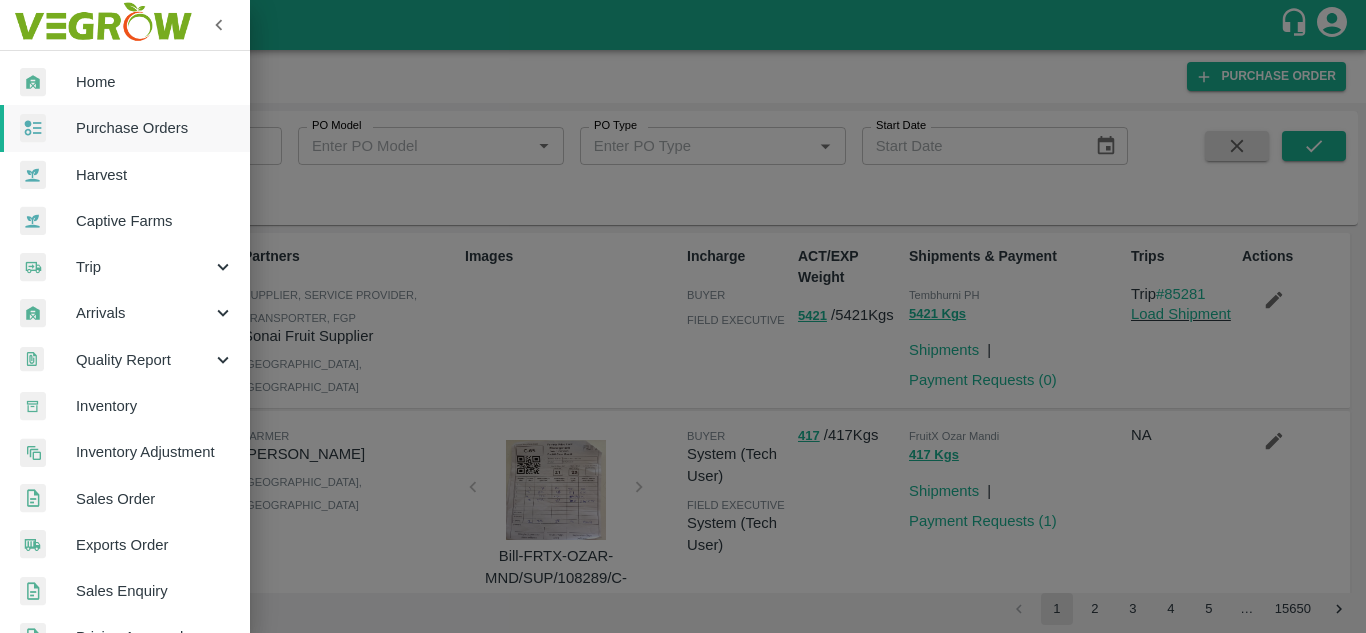 scroll, scrollTop: 506, scrollLeft: 0, axis: vertical 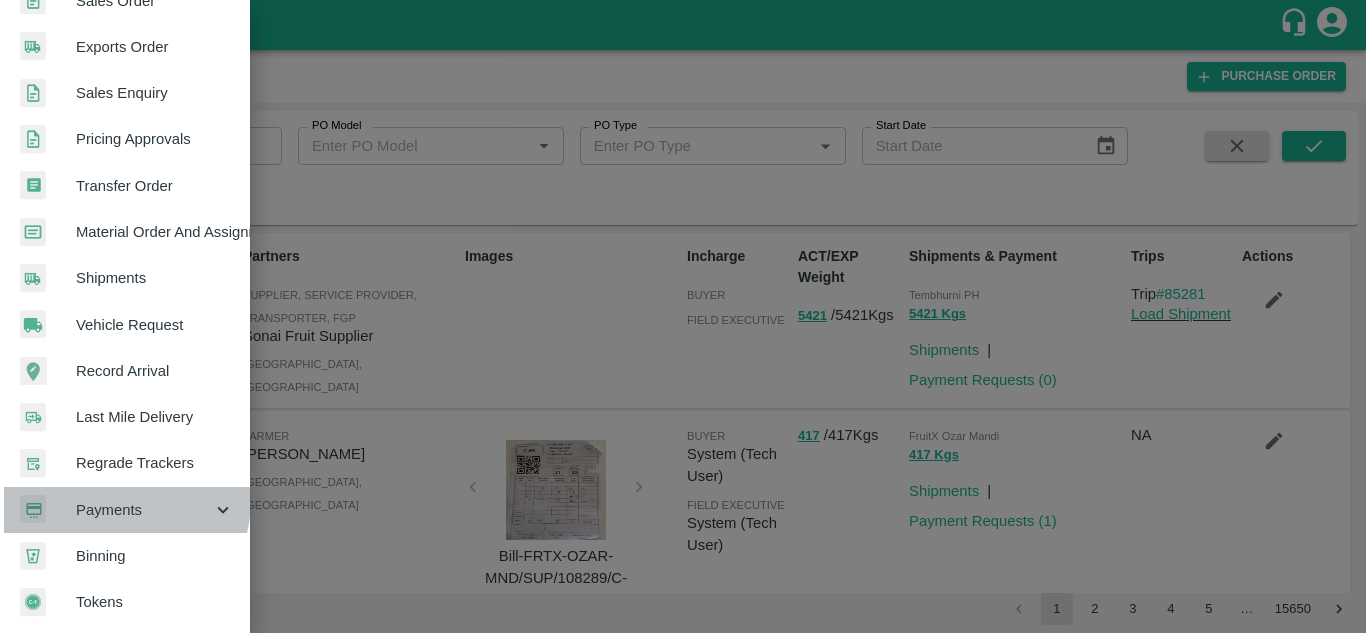 click on "Payments" at bounding box center [144, 510] 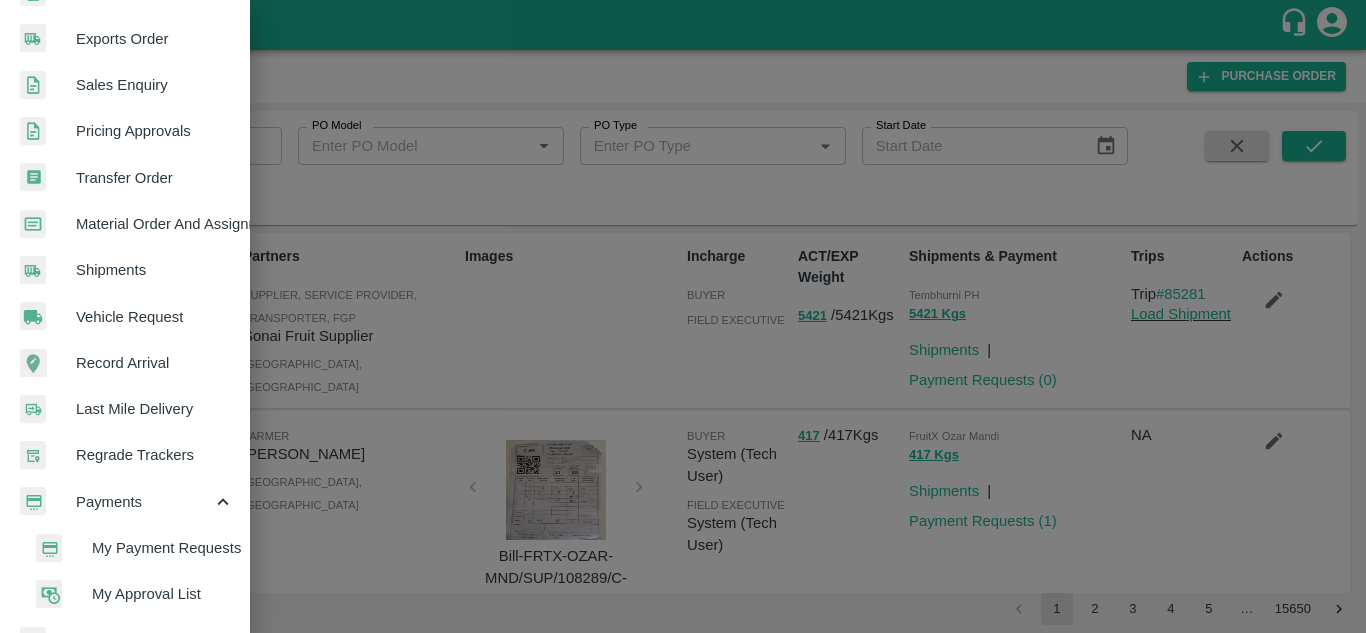 click on "My Payment Requests" at bounding box center [163, 548] 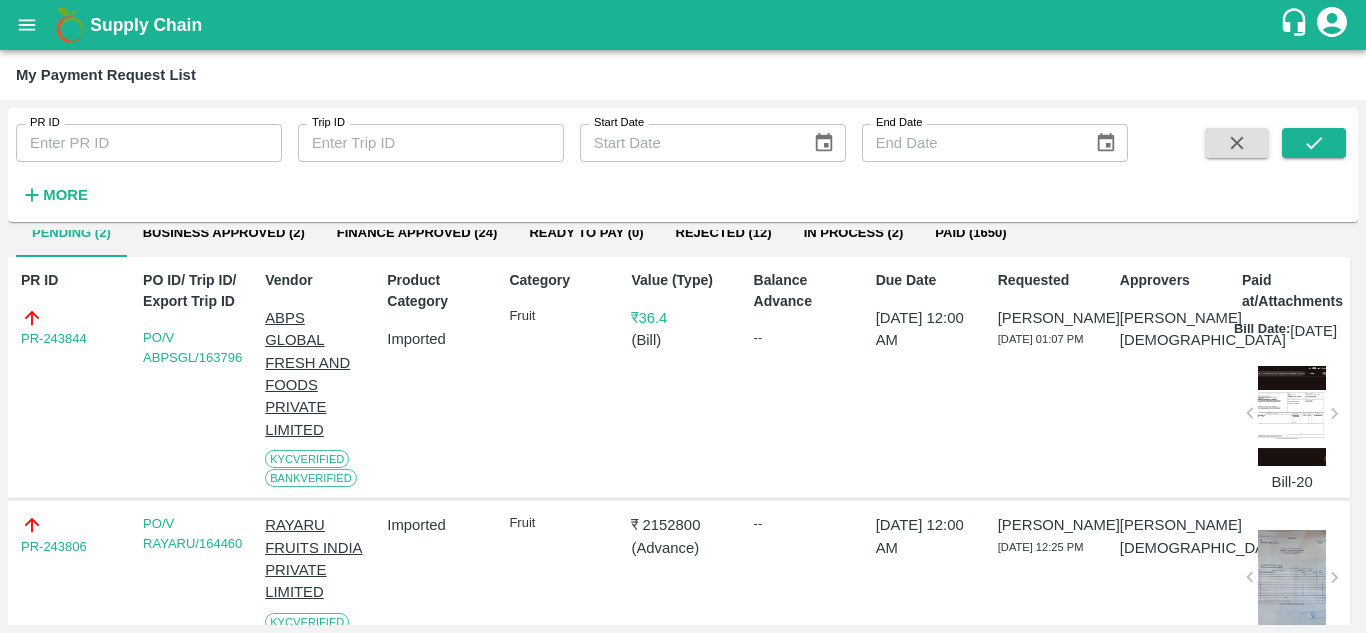 scroll, scrollTop: 162, scrollLeft: 9, axis: both 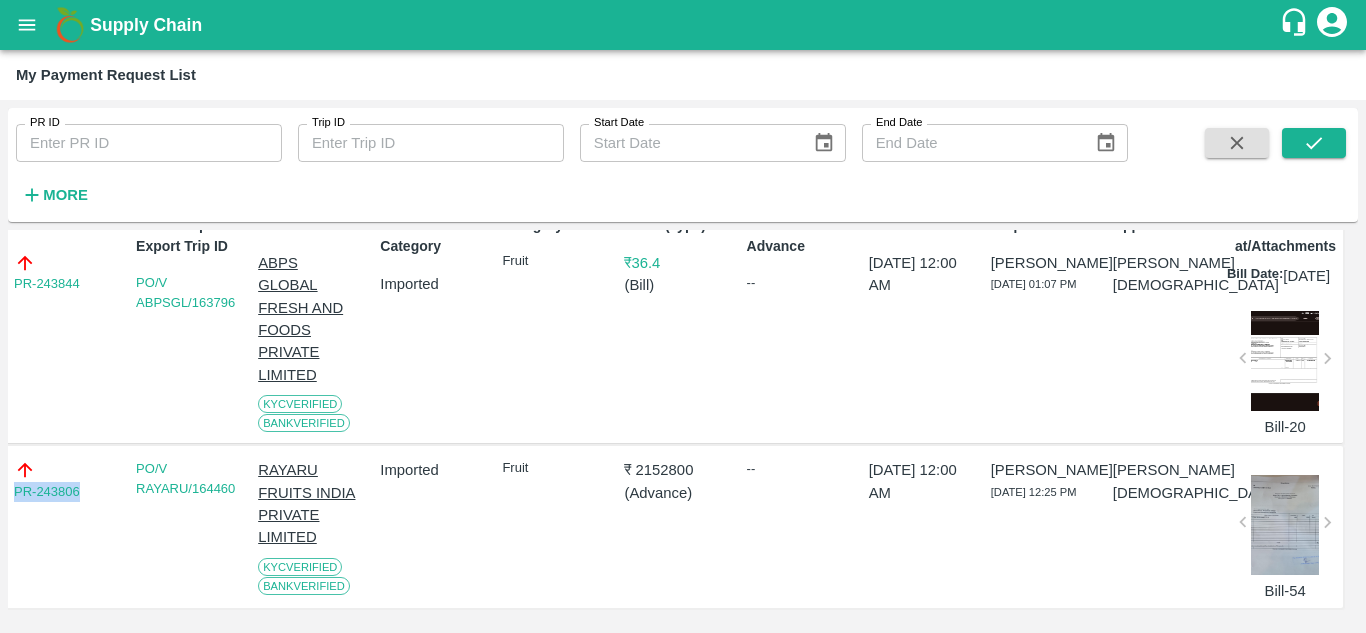 drag, startPoint x: 8, startPoint y: 467, endPoint x: 90, endPoint y: 465, distance: 82.02438 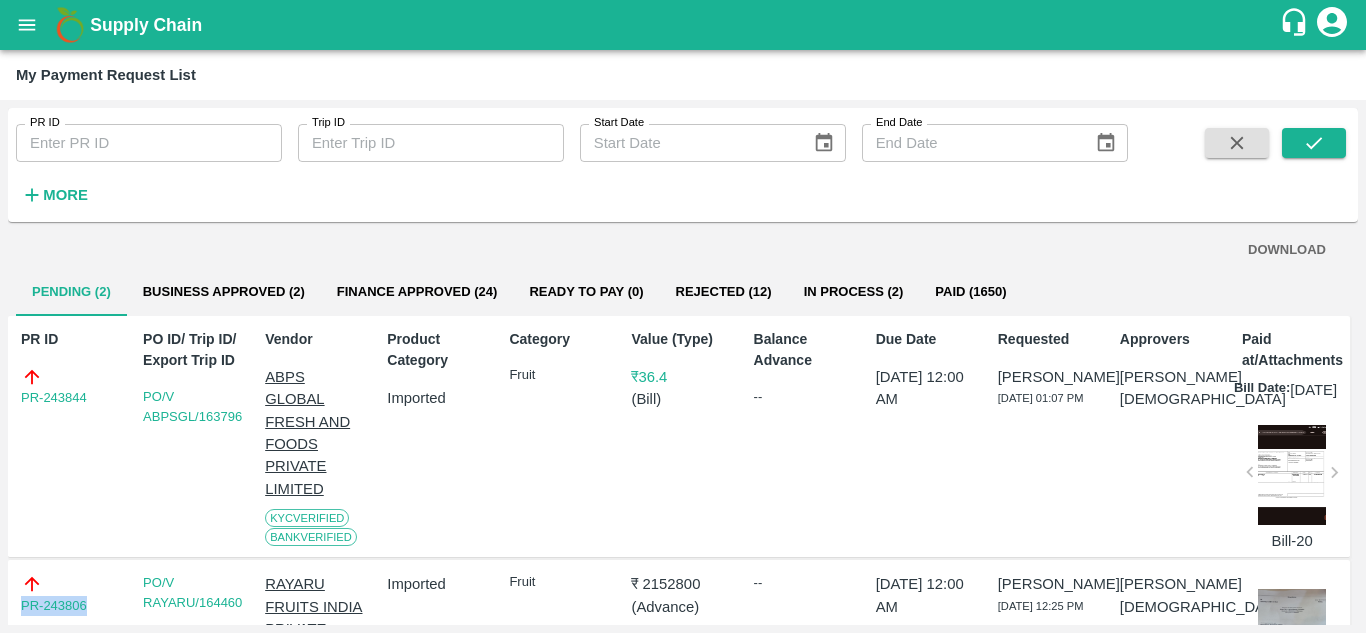 scroll, scrollTop: 162, scrollLeft: 0, axis: vertical 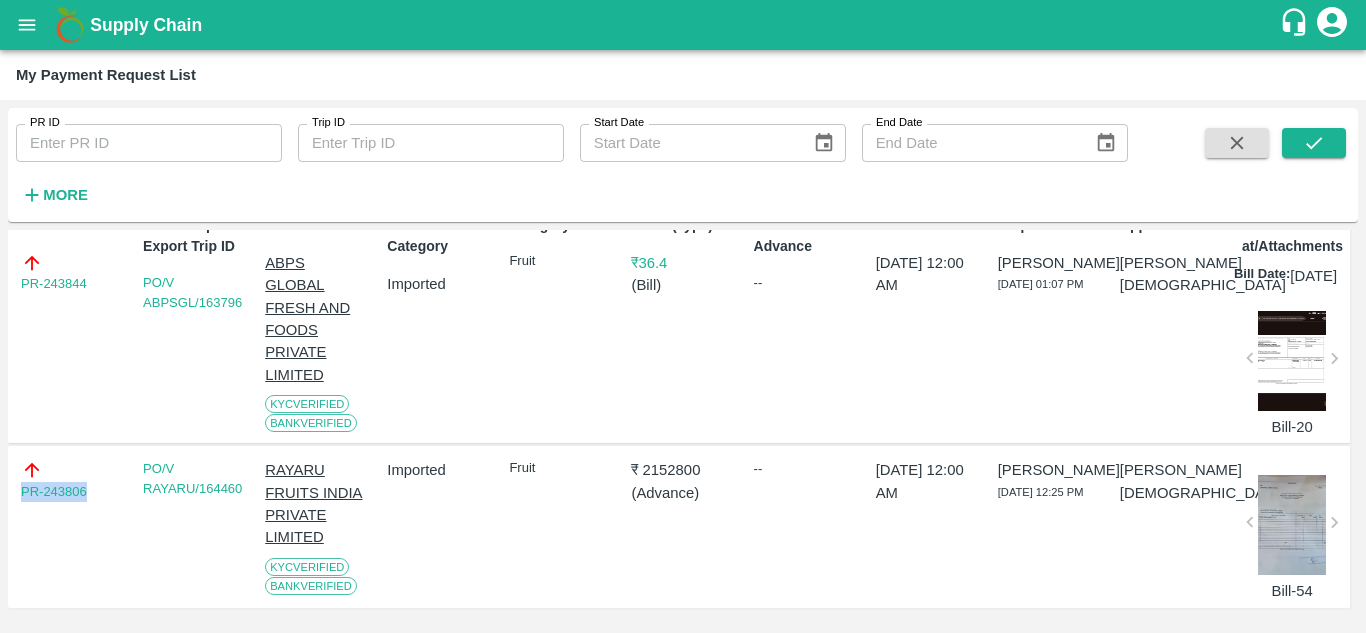 click on "PR-243806" at bounding box center [72, 480] 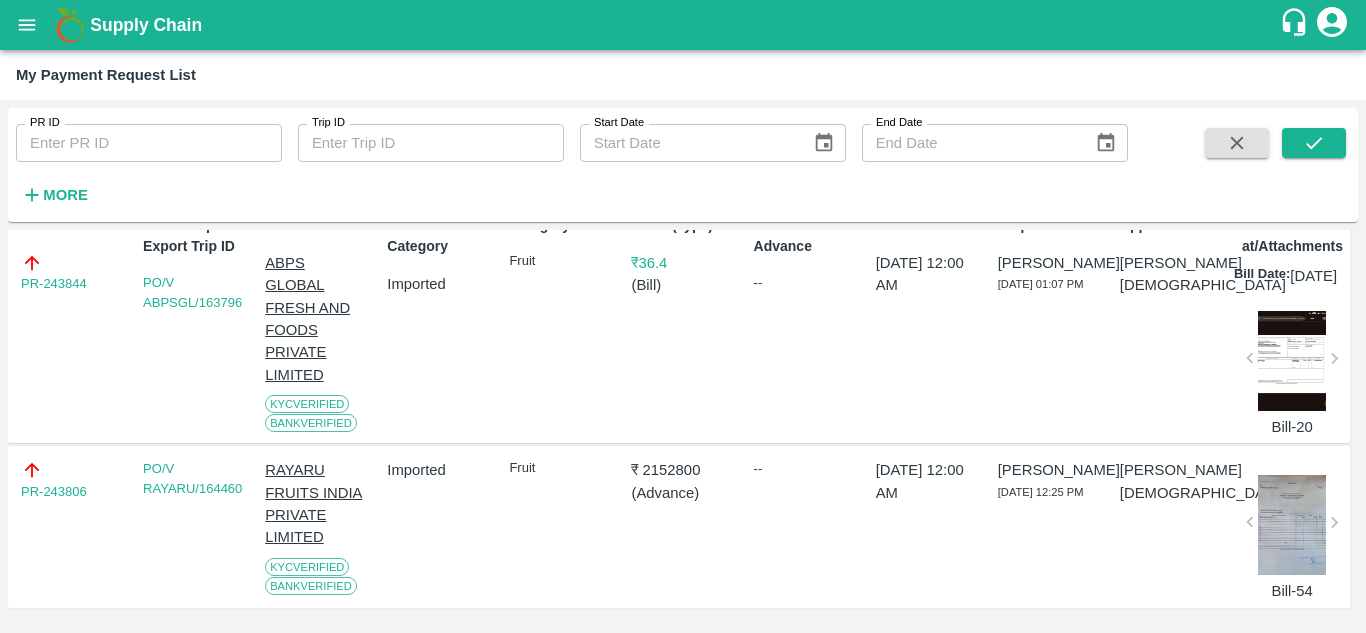 click on "PR-243806" at bounding box center (72, 480) 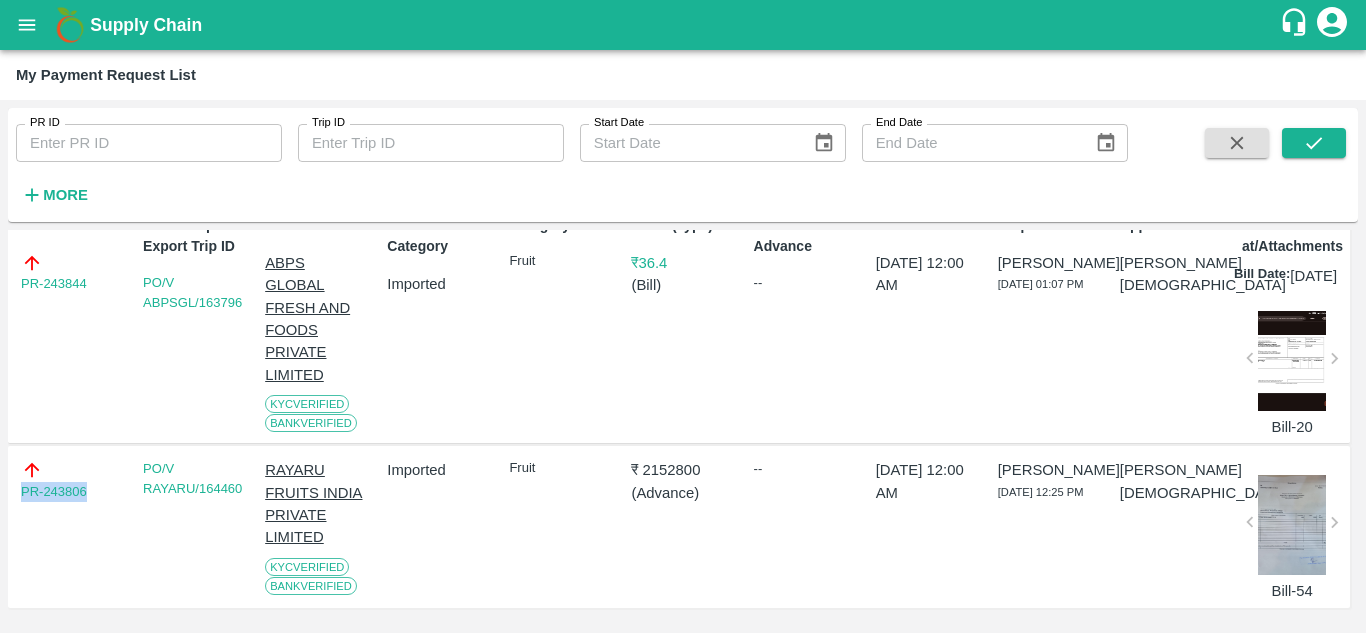drag, startPoint x: 13, startPoint y: 471, endPoint x: 92, endPoint y: 472, distance: 79.00633 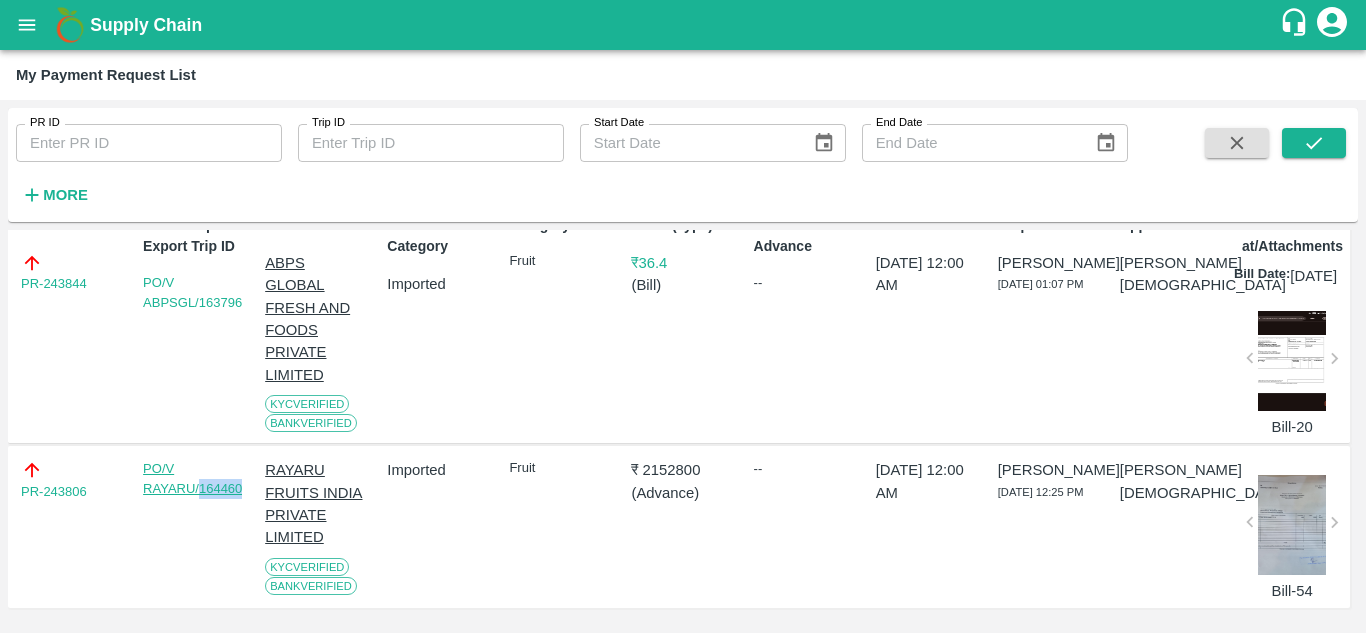 drag, startPoint x: 248, startPoint y: 463, endPoint x: 199, endPoint y: 476, distance: 50.695168 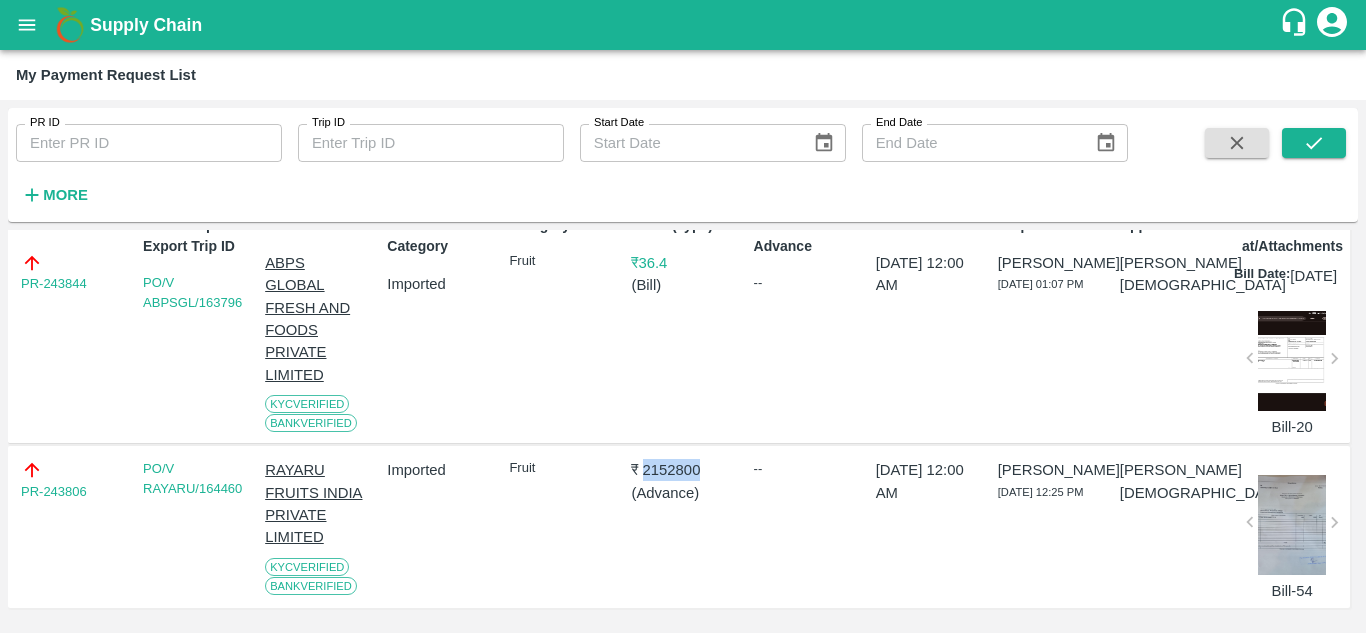 drag, startPoint x: 642, startPoint y: 452, endPoint x: 700, endPoint y: 447, distance: 58.21512 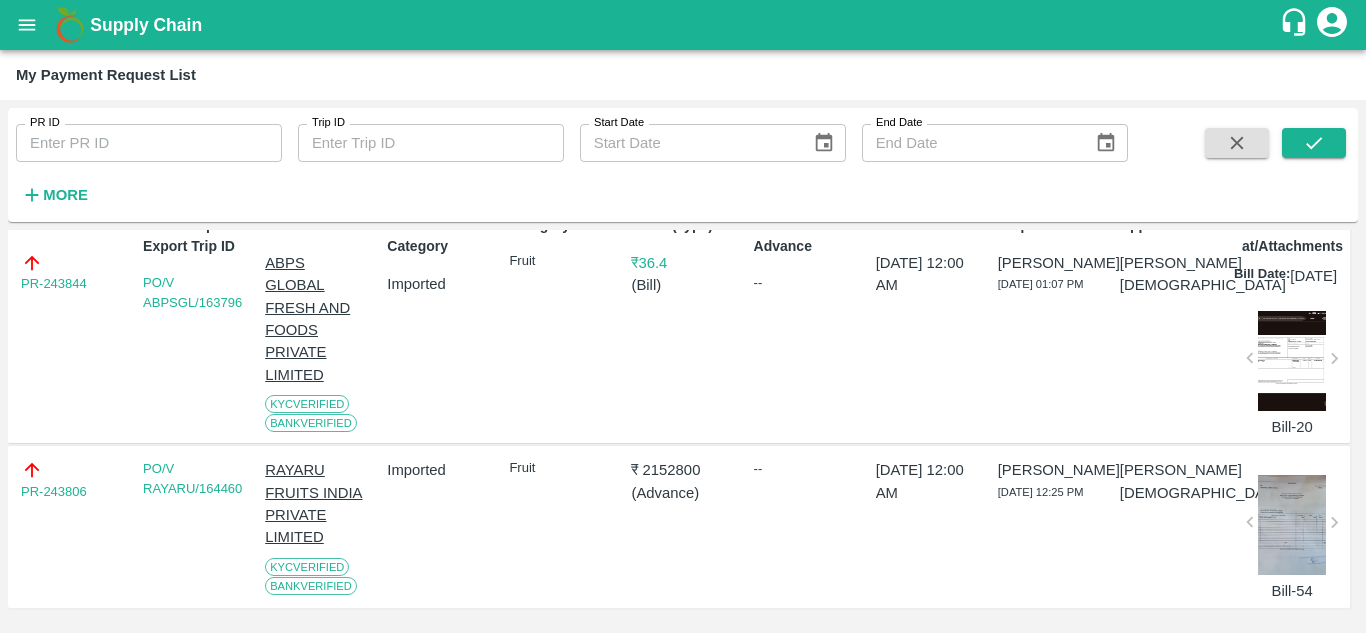 click at bounding box center (1292, 525) 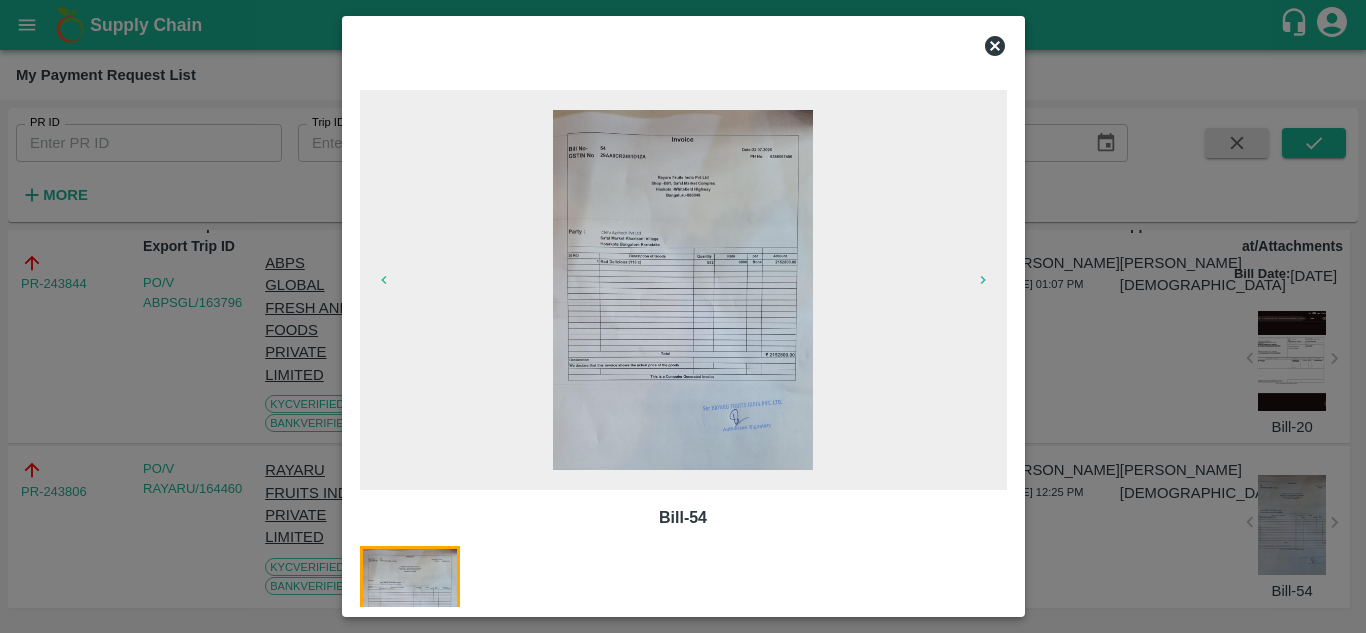 click 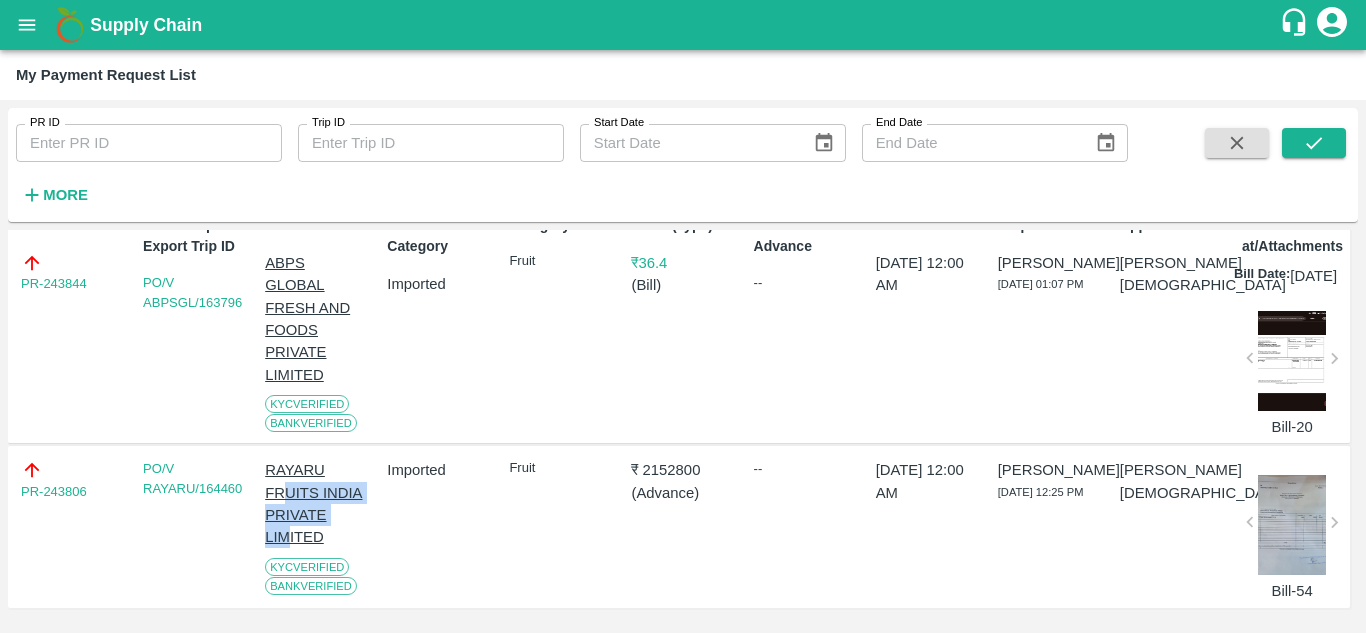 drag, startPoint x: 281, startPoint y: 470, endPoint x: 288, endPoint y: 520, distance: 50.48762 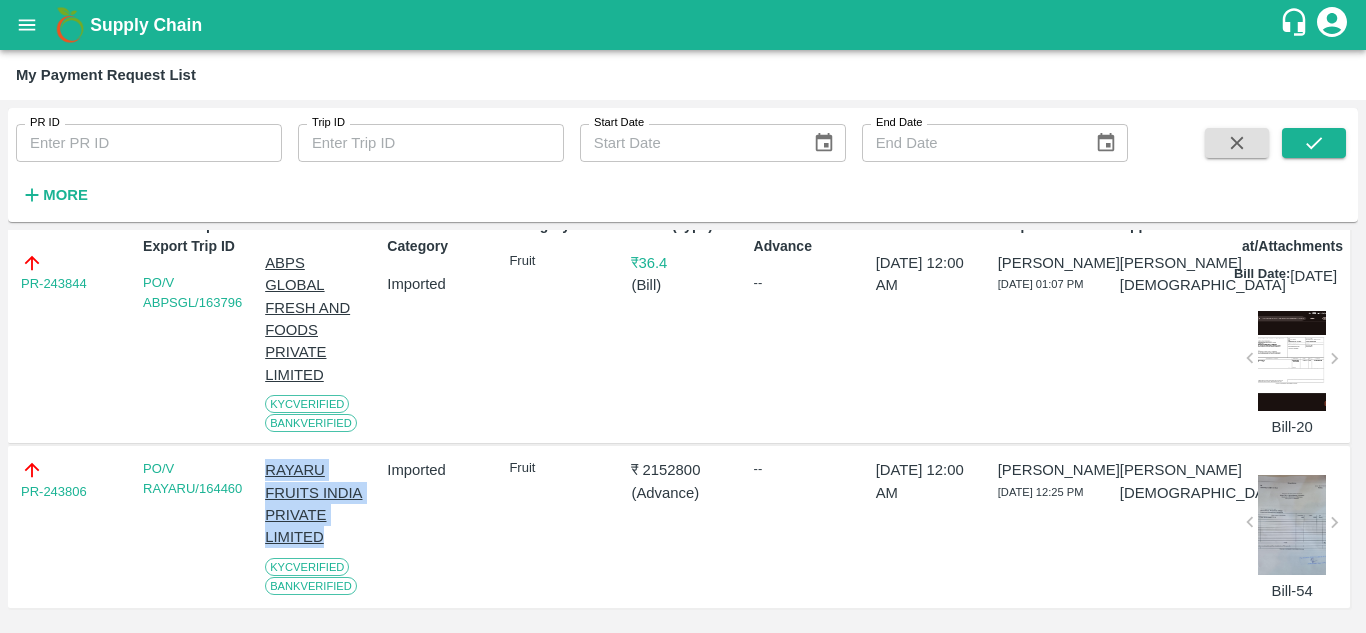 drag, startPoint x: 261, startPoint y: 439, endPoint x: 334, endPoint y: 522, distance: 110.535065 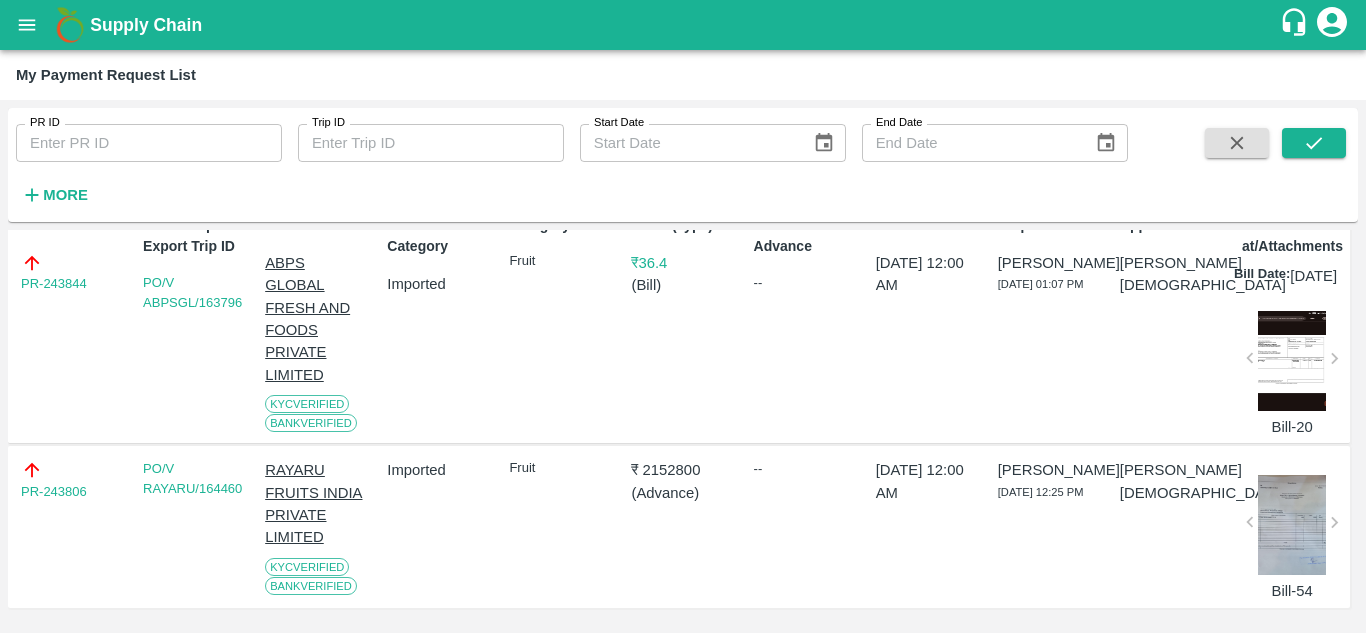 click on "₹ 2152800" at bounding box center [682, 470] 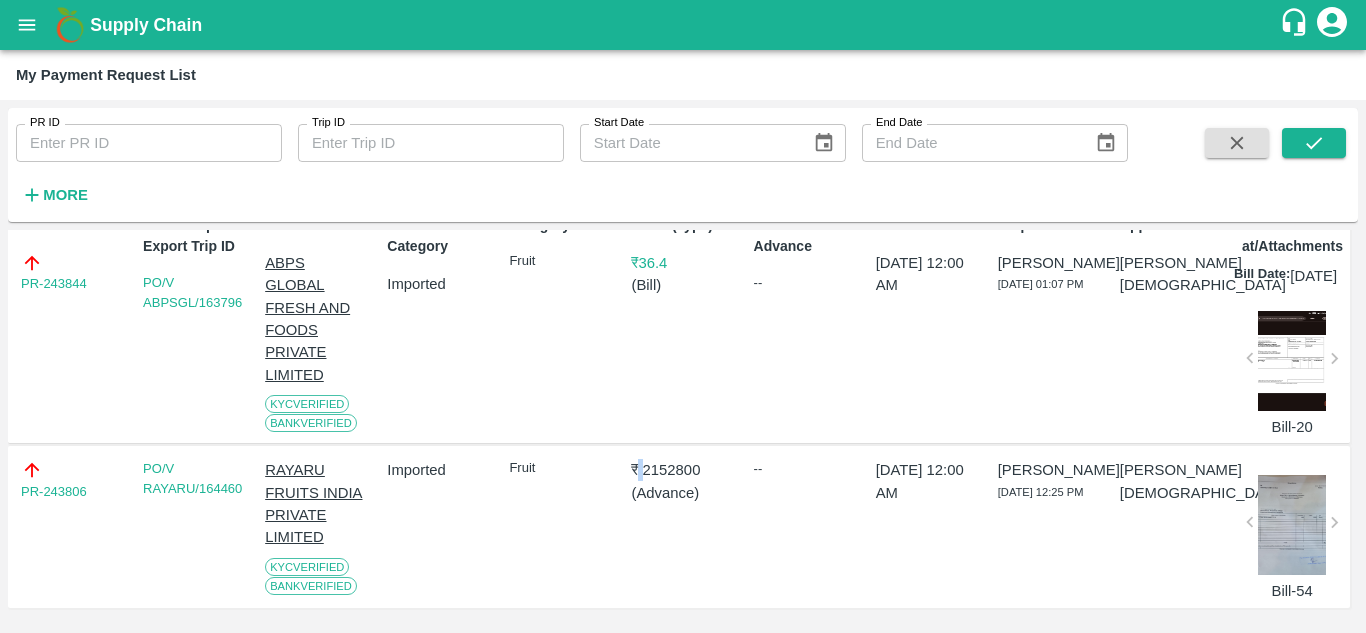 click on "₹ 2152800" 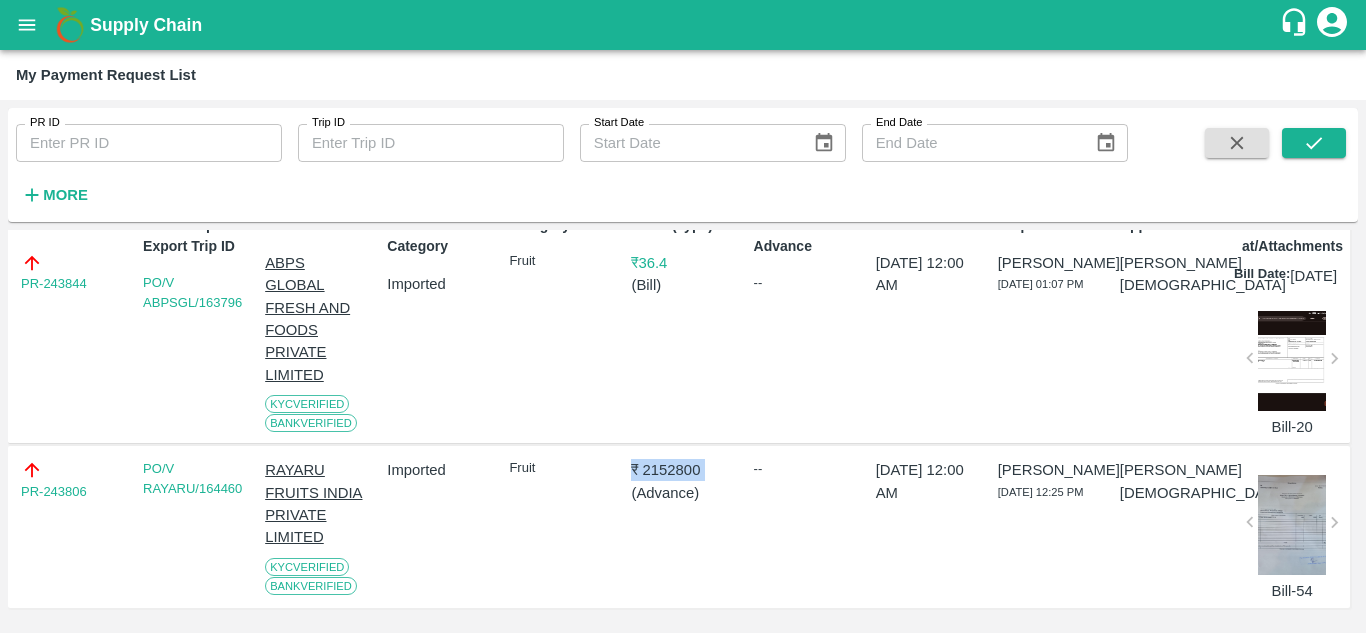 click on "₹ 2152800" 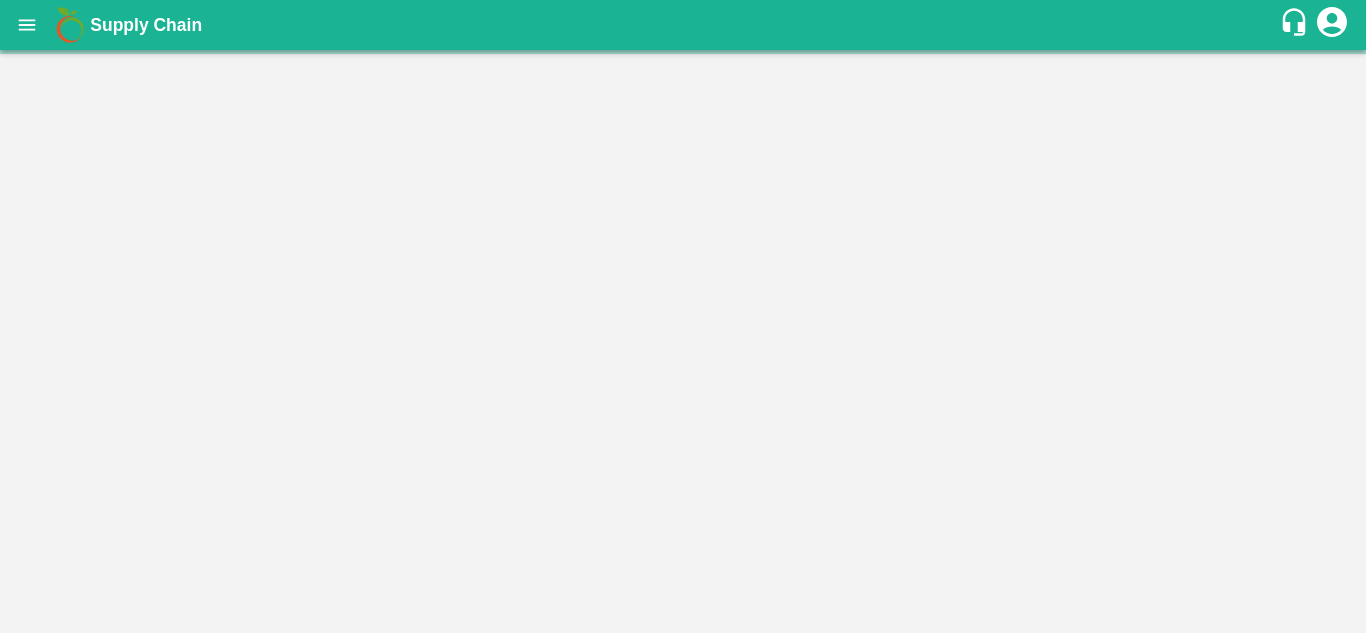 scroll, scrollTop: 0, scrollLeft: 0, axis: both 